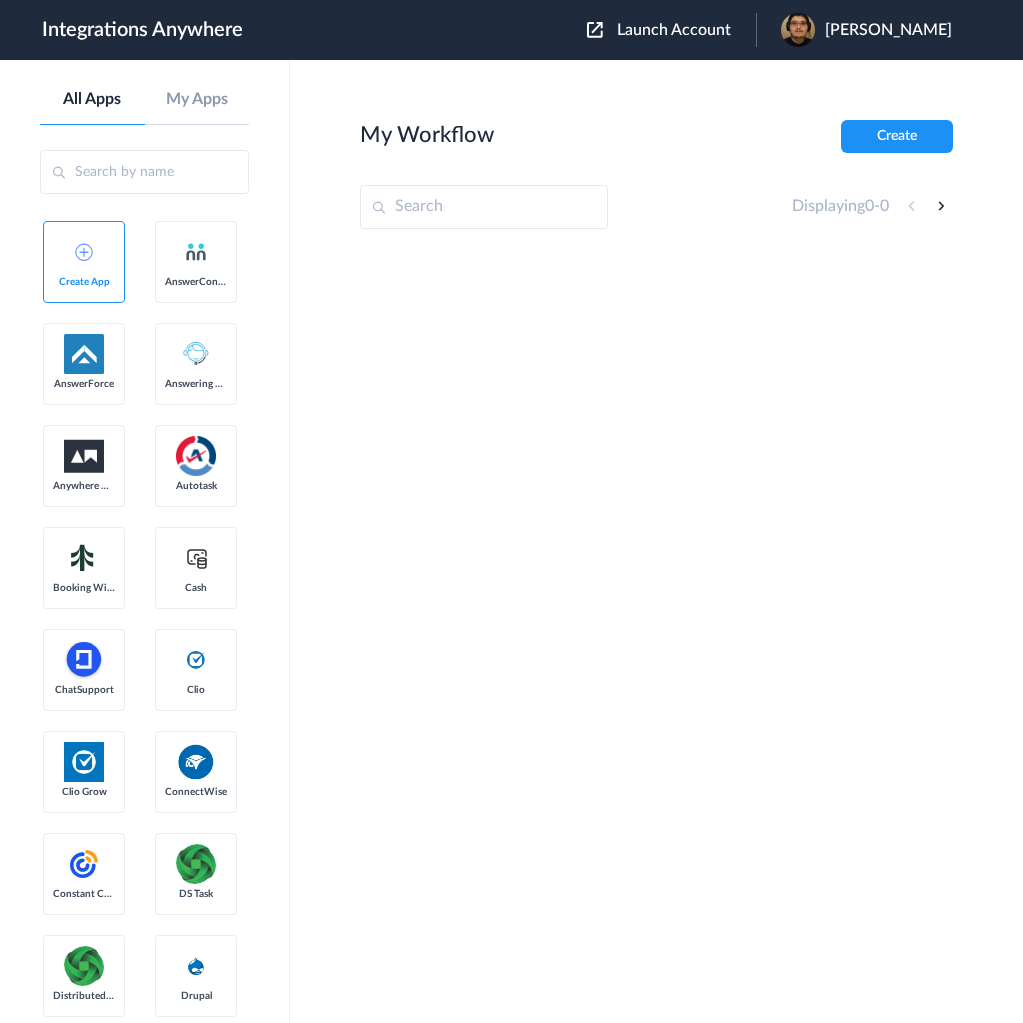 scroll, scrollTop: 0, scrollLeft: 0, axis: both 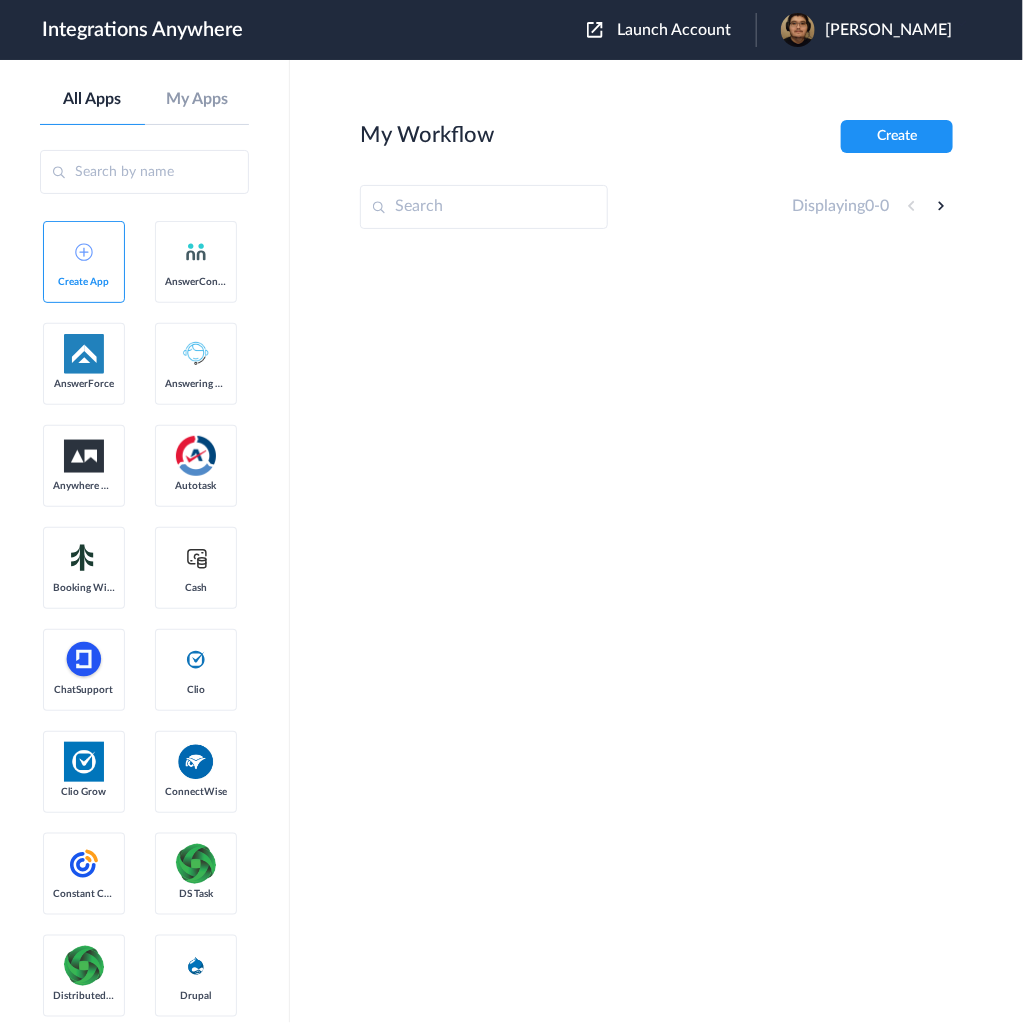click at bounding box center [484, 207] 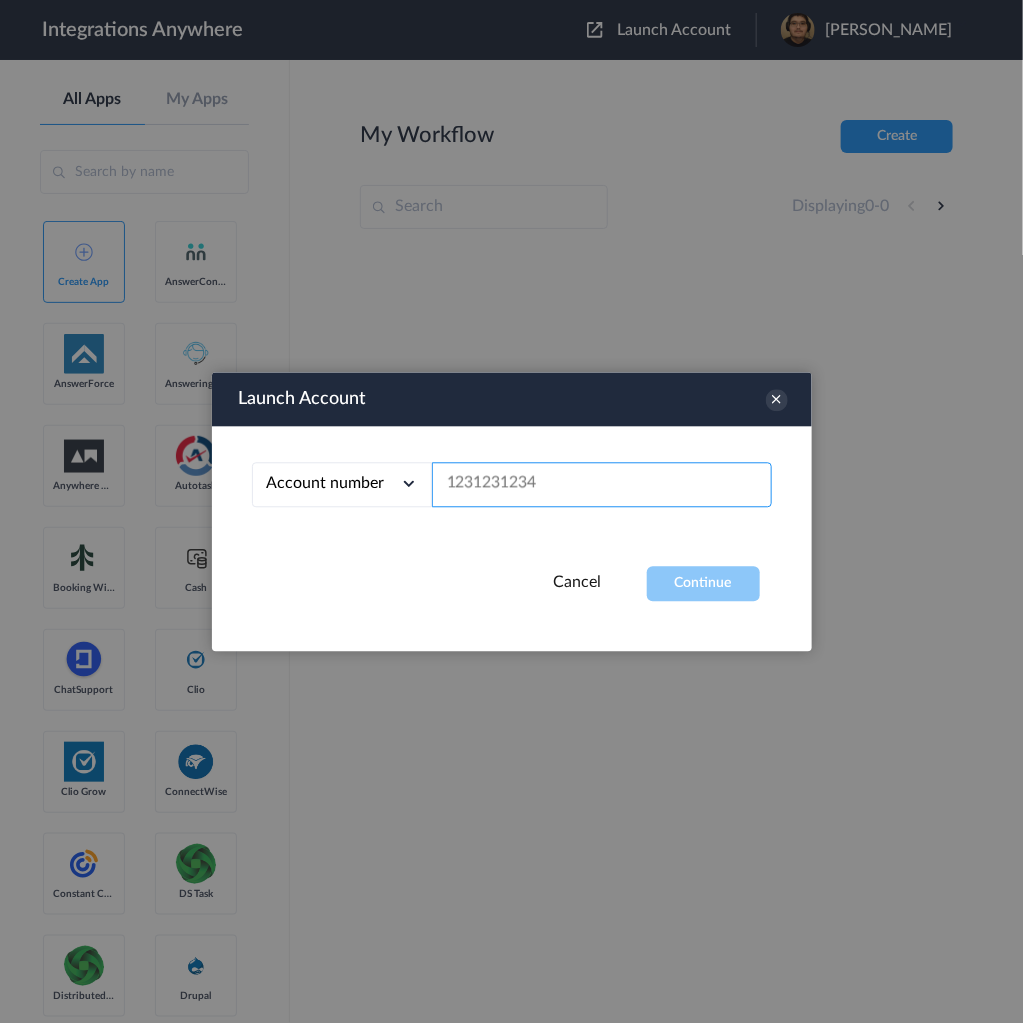click at bounding box center [602, 484] 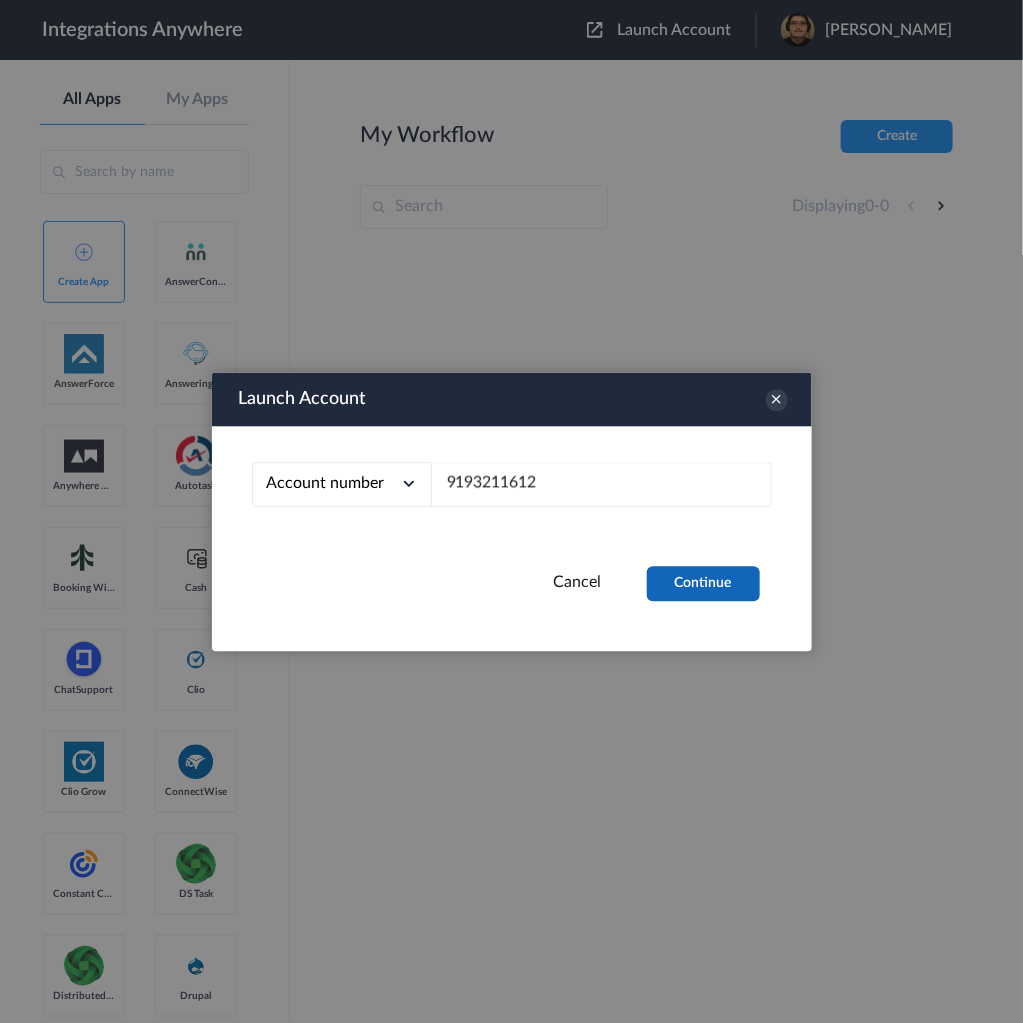 click on "Continue" at bounding box center (703, 583) 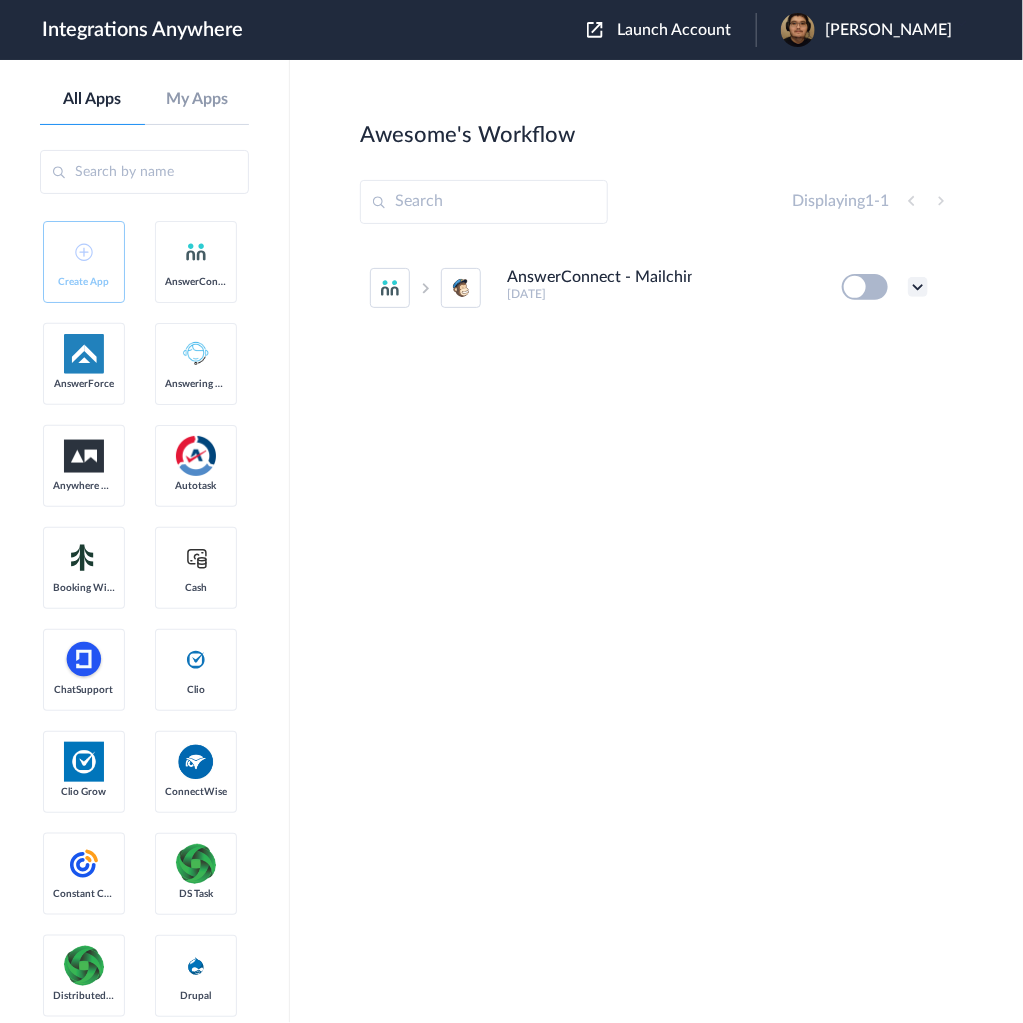 click at bounding box center [918, 287] 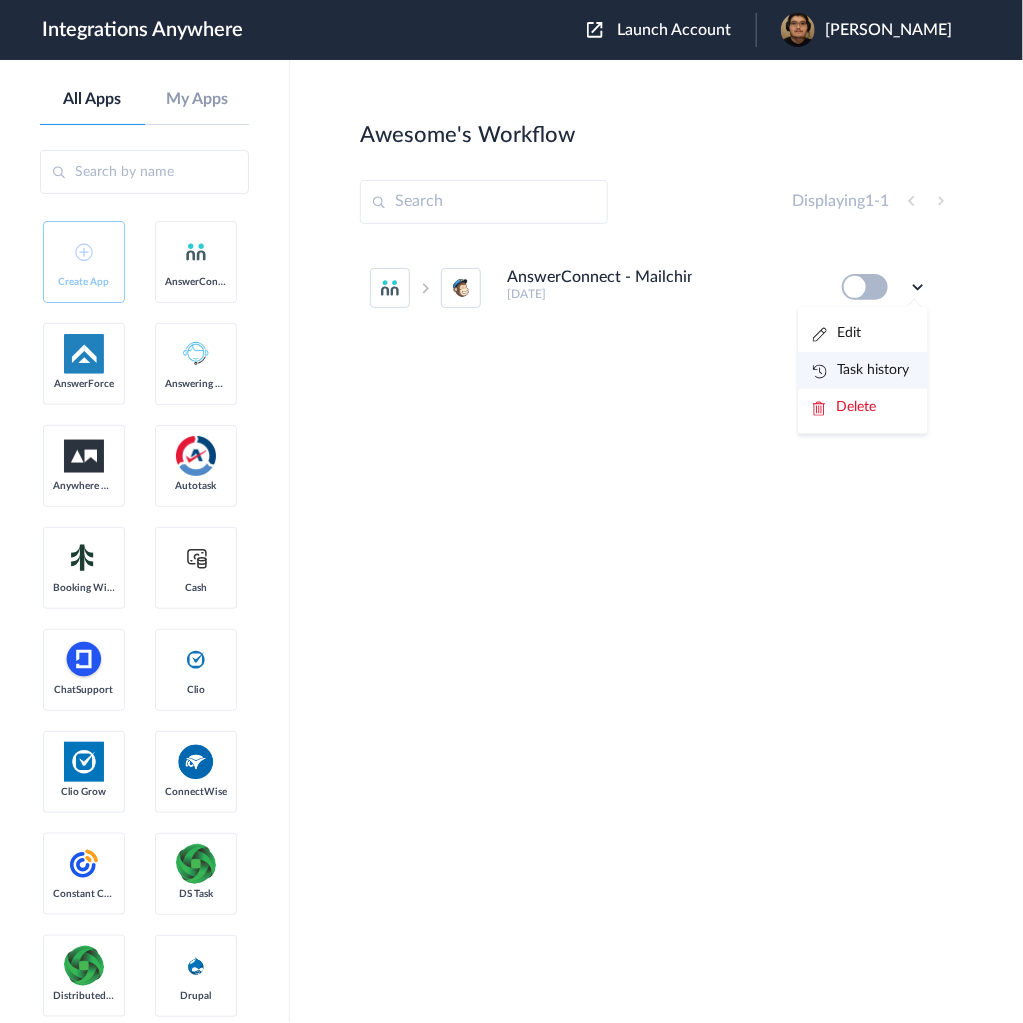 click on "Task history" at bounding box center (861, 370) 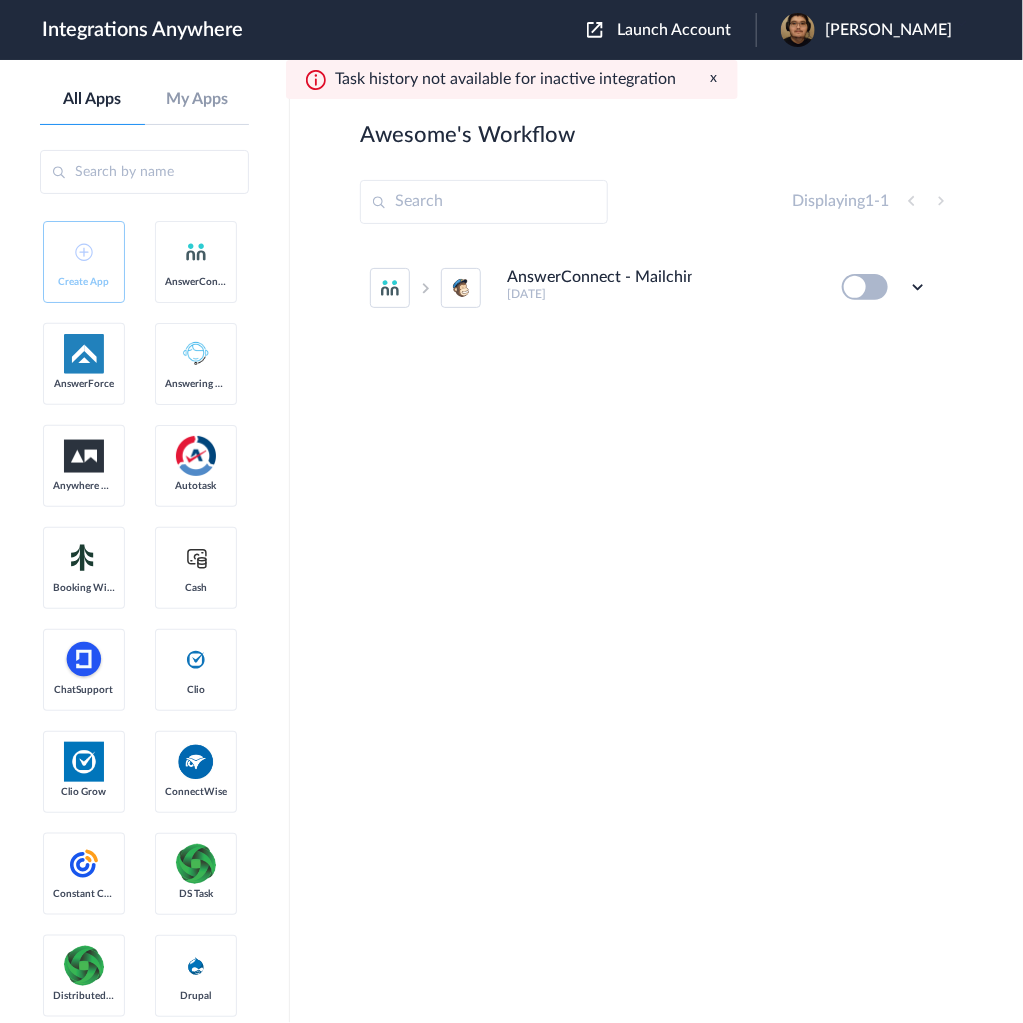 click at bounding box center [865, 287] 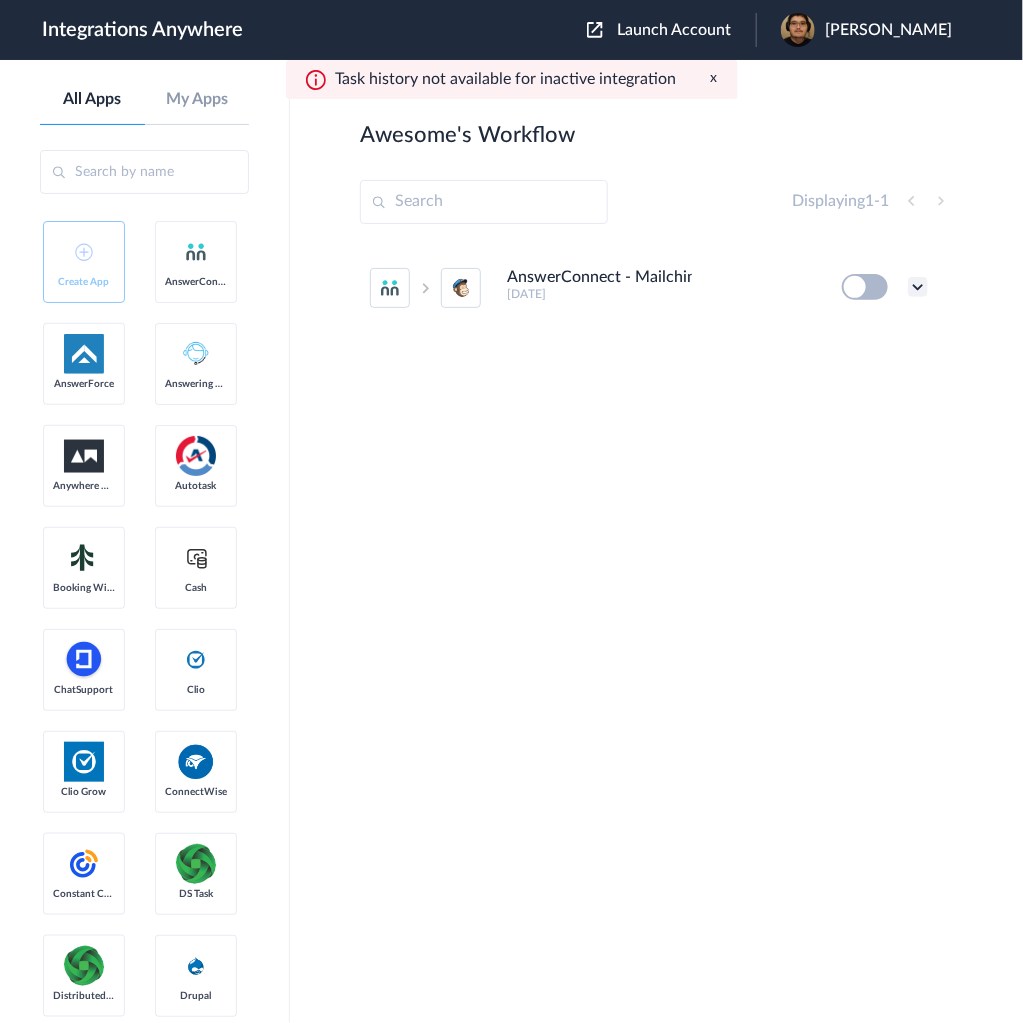 click at bounding box center [918, 287] 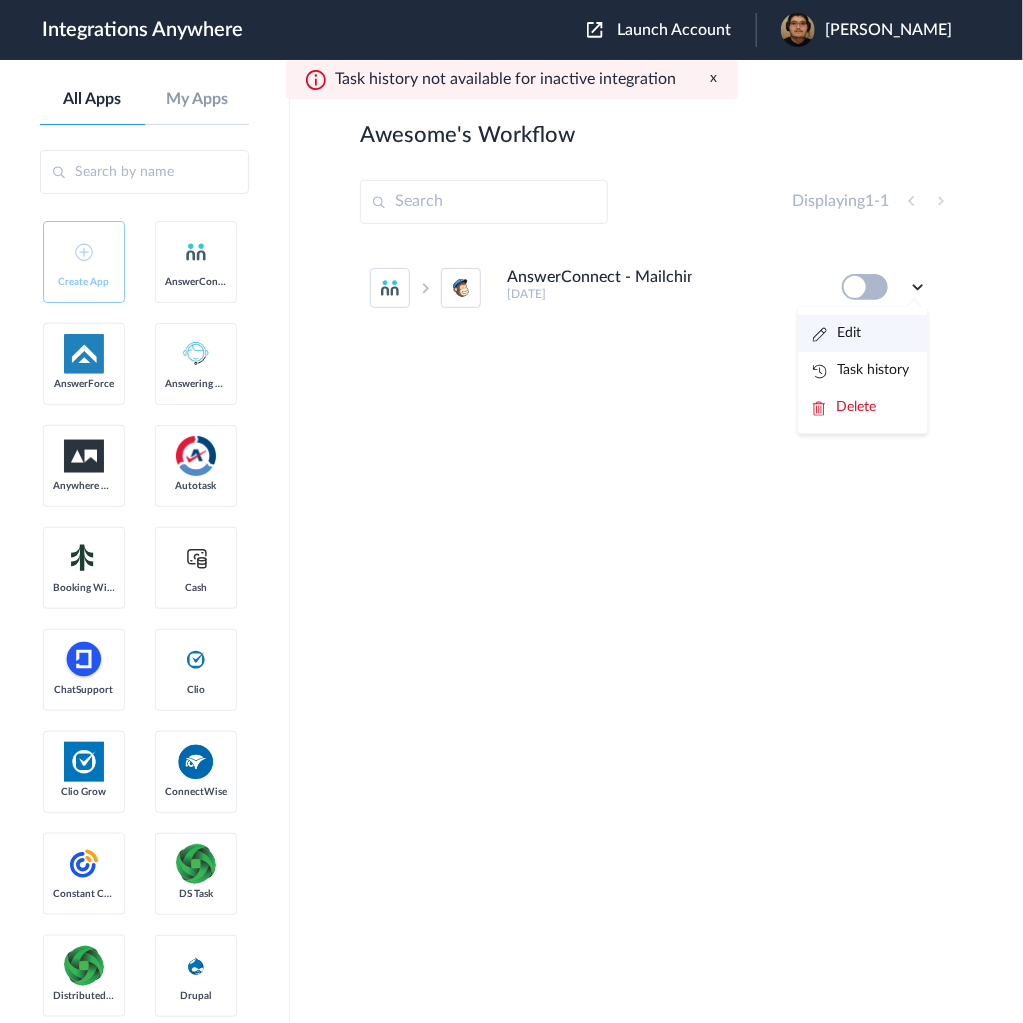 click on "Edit" at bounding box center [863, 333] 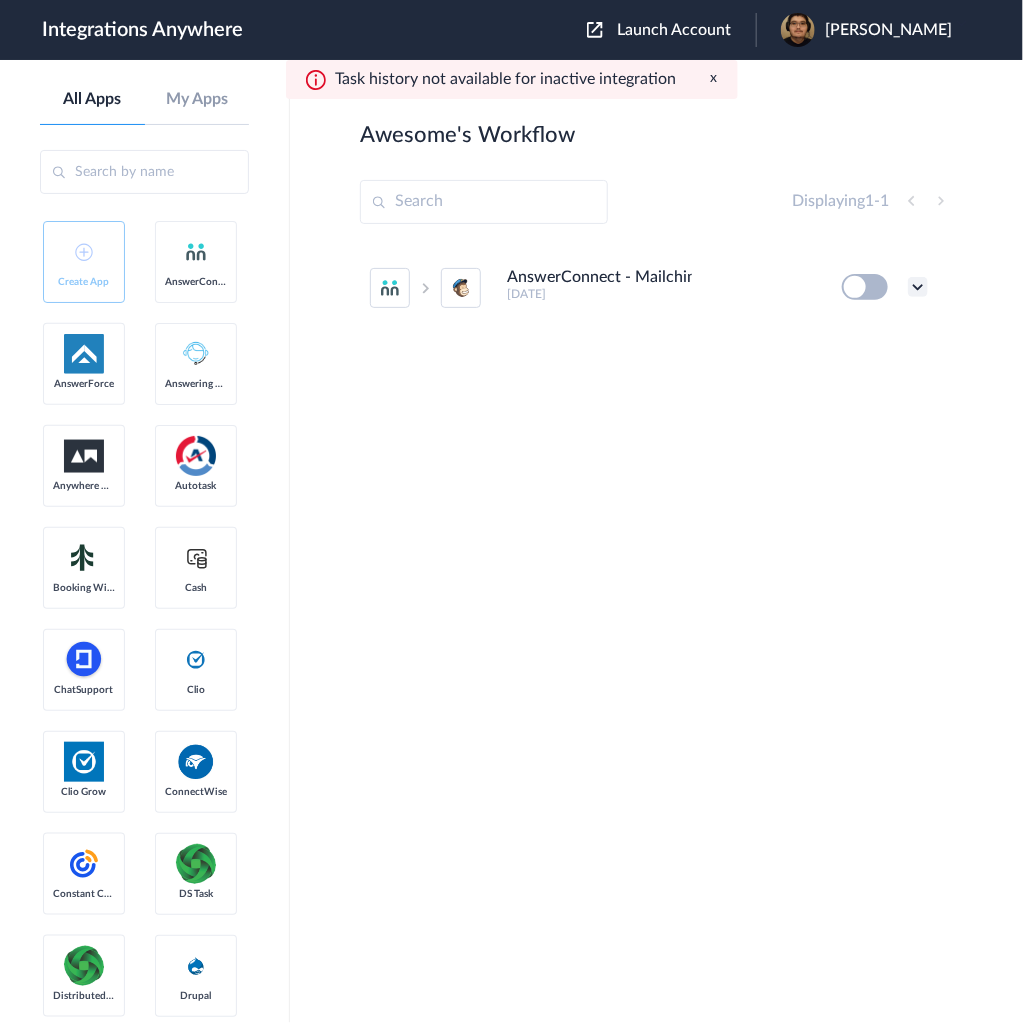 click at bounding box center (918, 287) 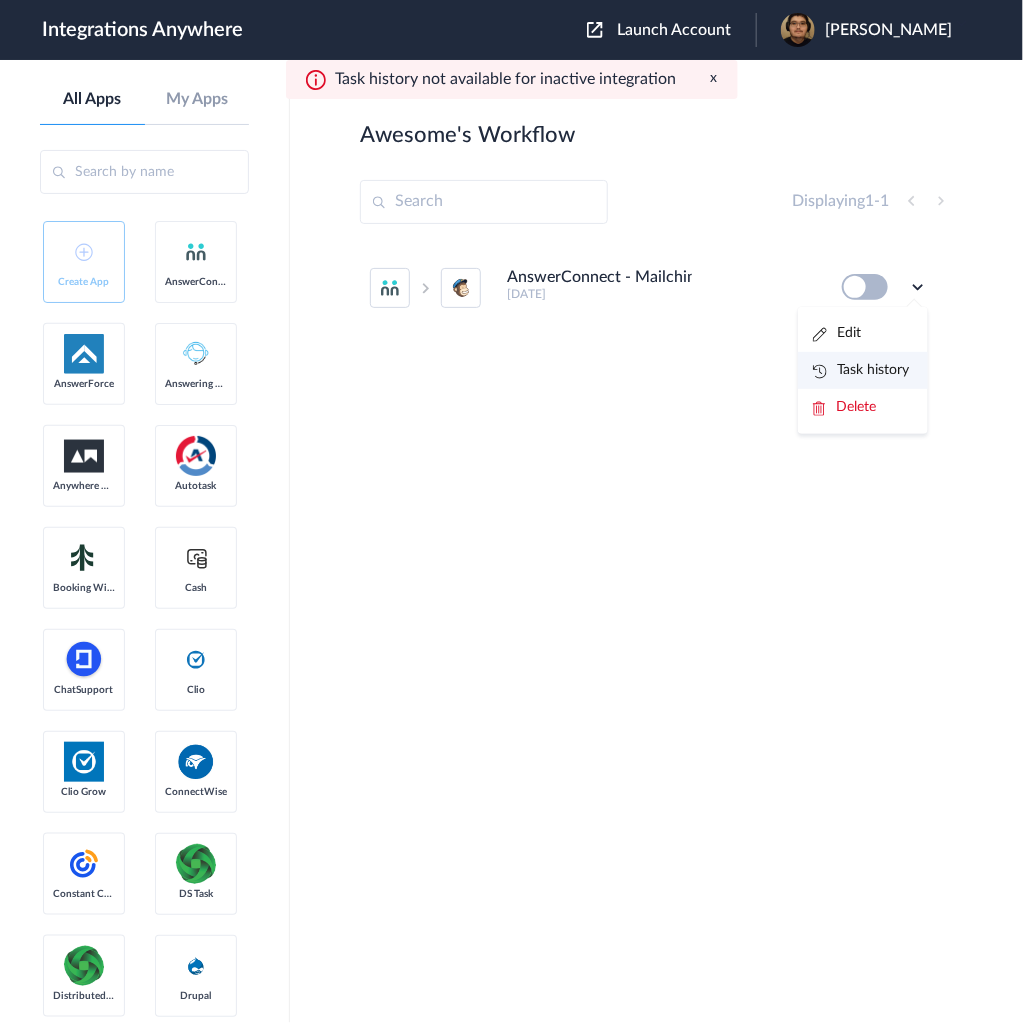 click on "Task history" at bounding box center [861, 370] 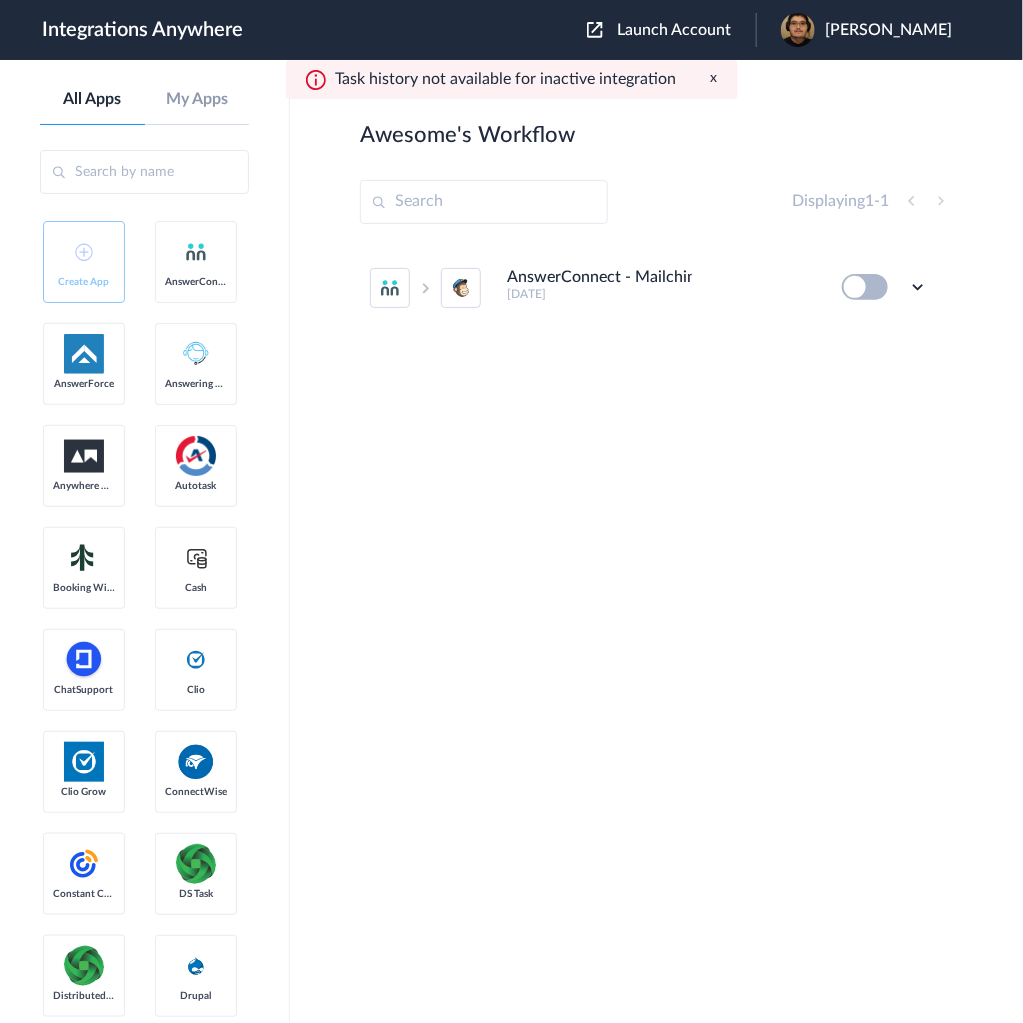 click on "AnswerConnect - Mailchimp" at bounding box center (599, 277) 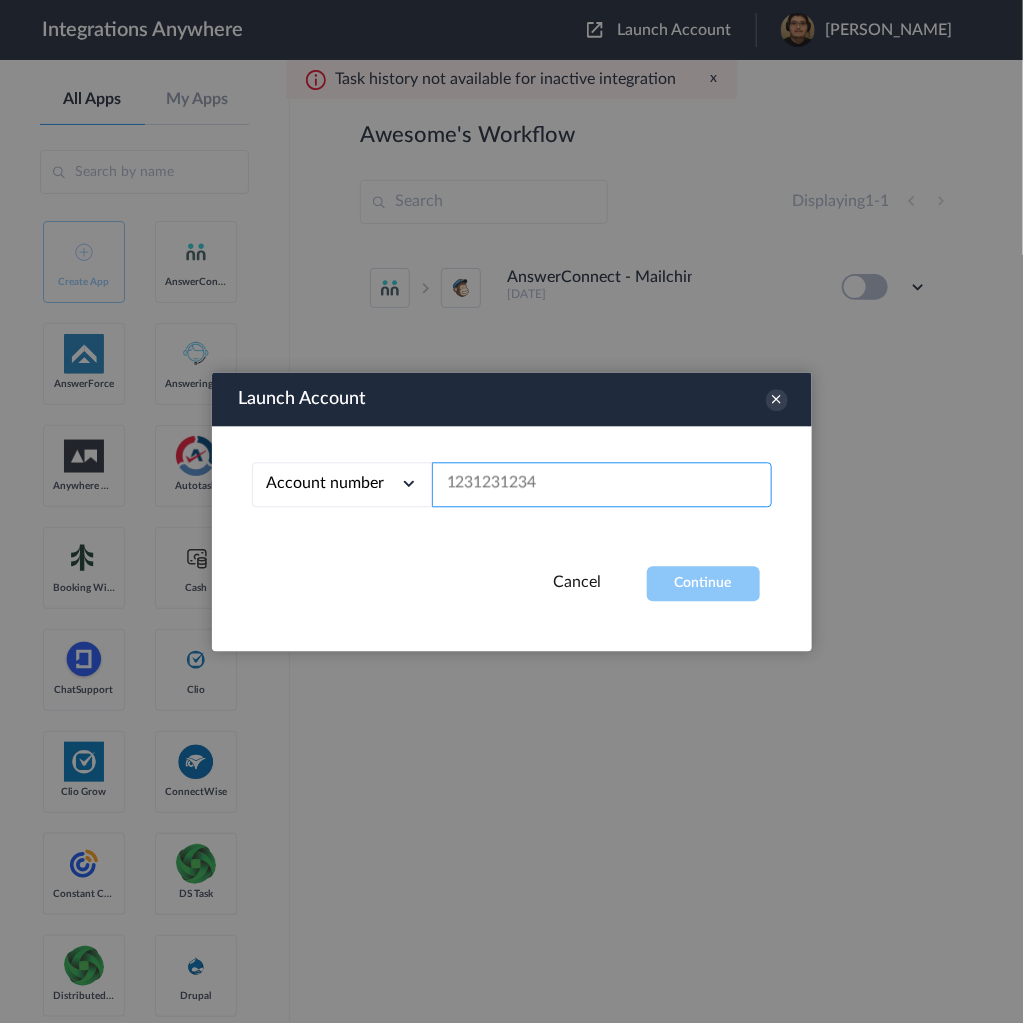 click at bounding box center (602, 484) 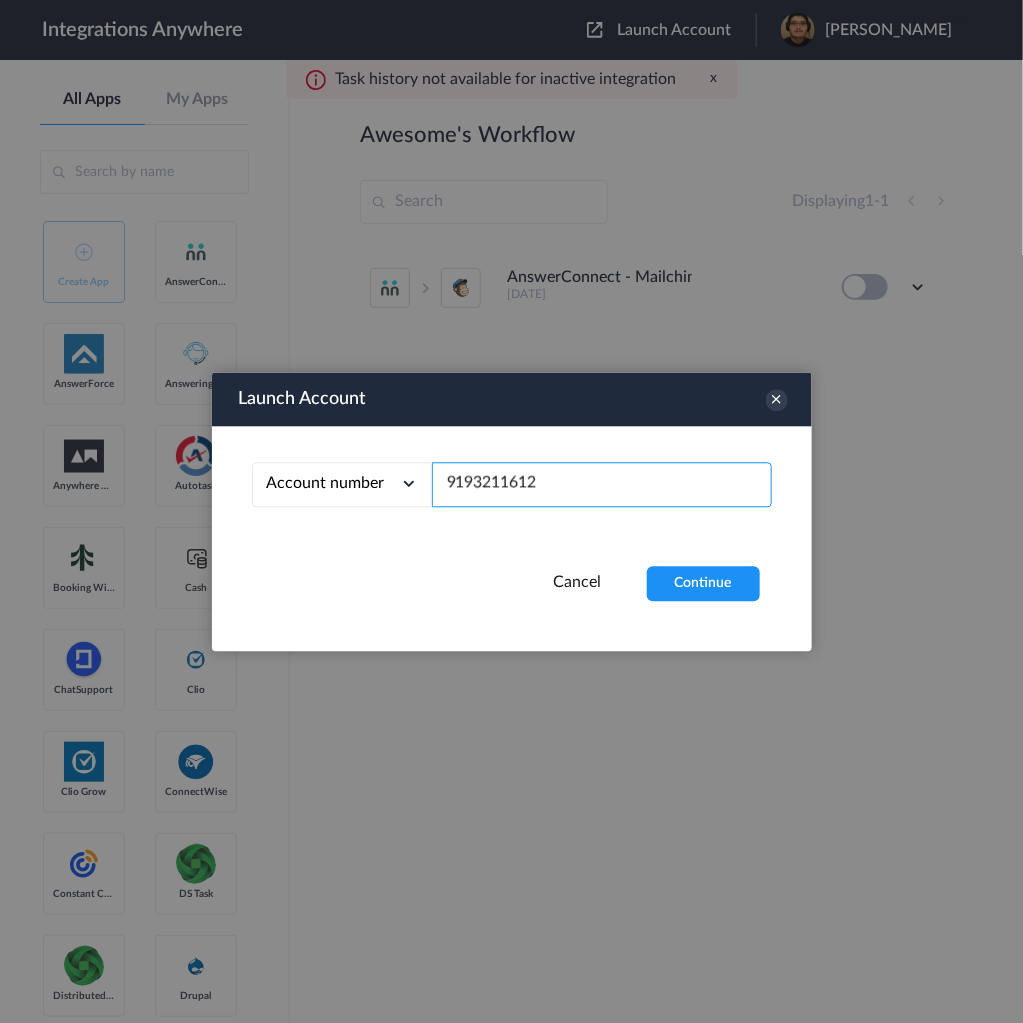 type on "9193211612" 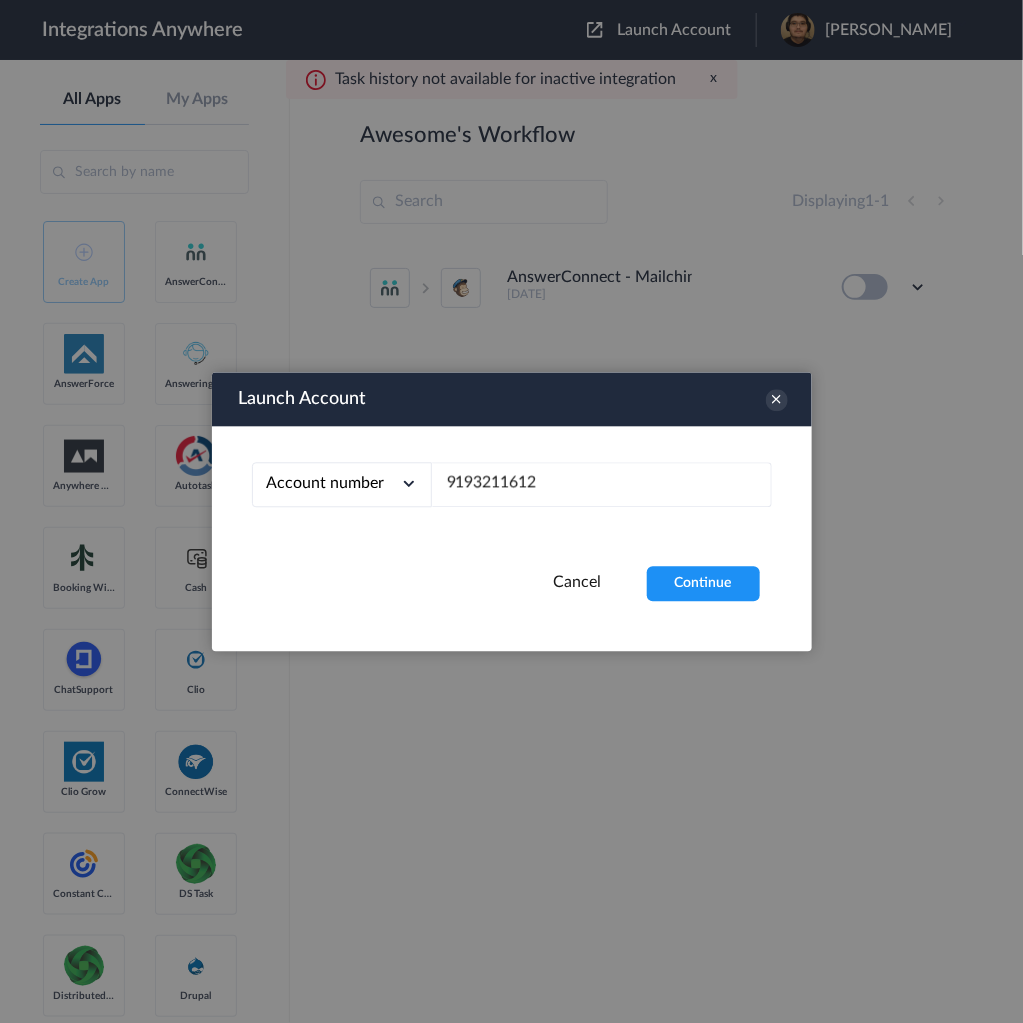 click on "Account number
Account number
Email address
9193211612" at bounding box center [512, 496] 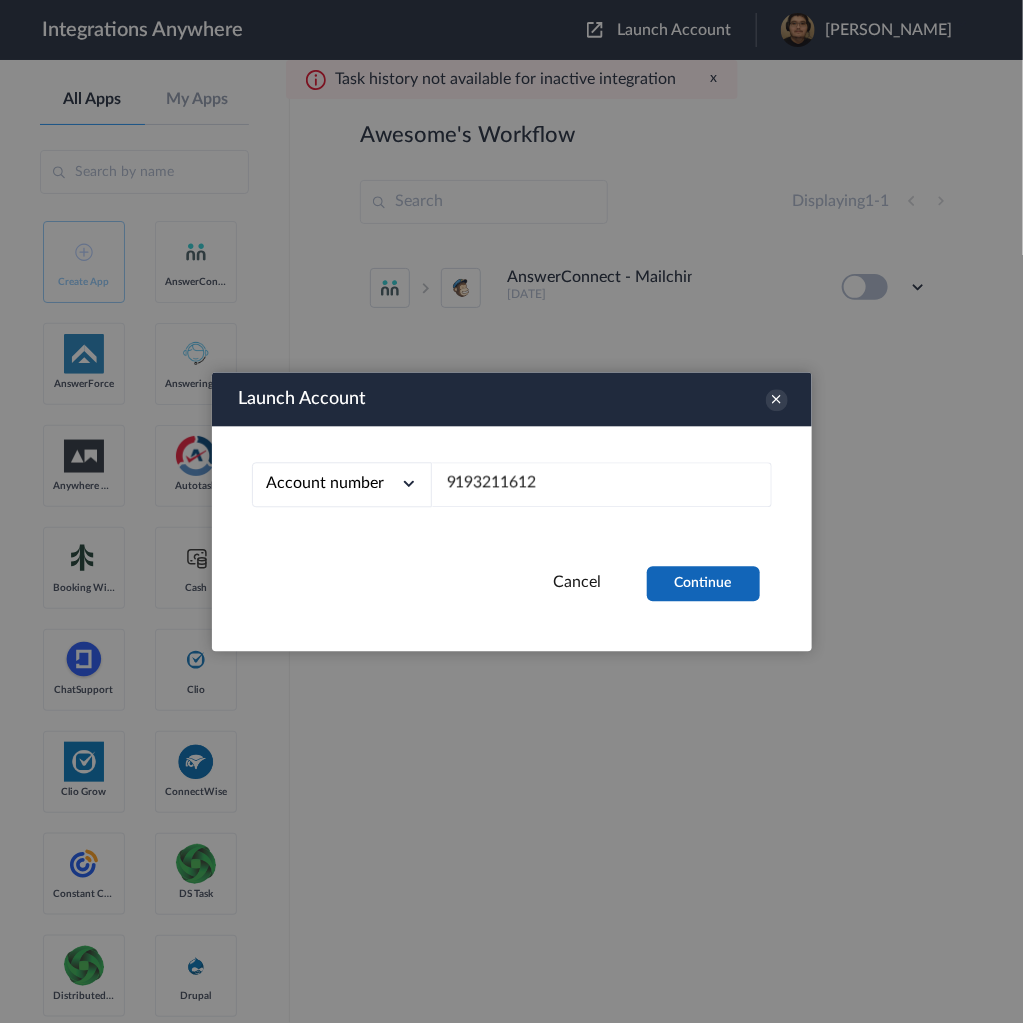 click on "Continue" at bounding box center [703, 583] 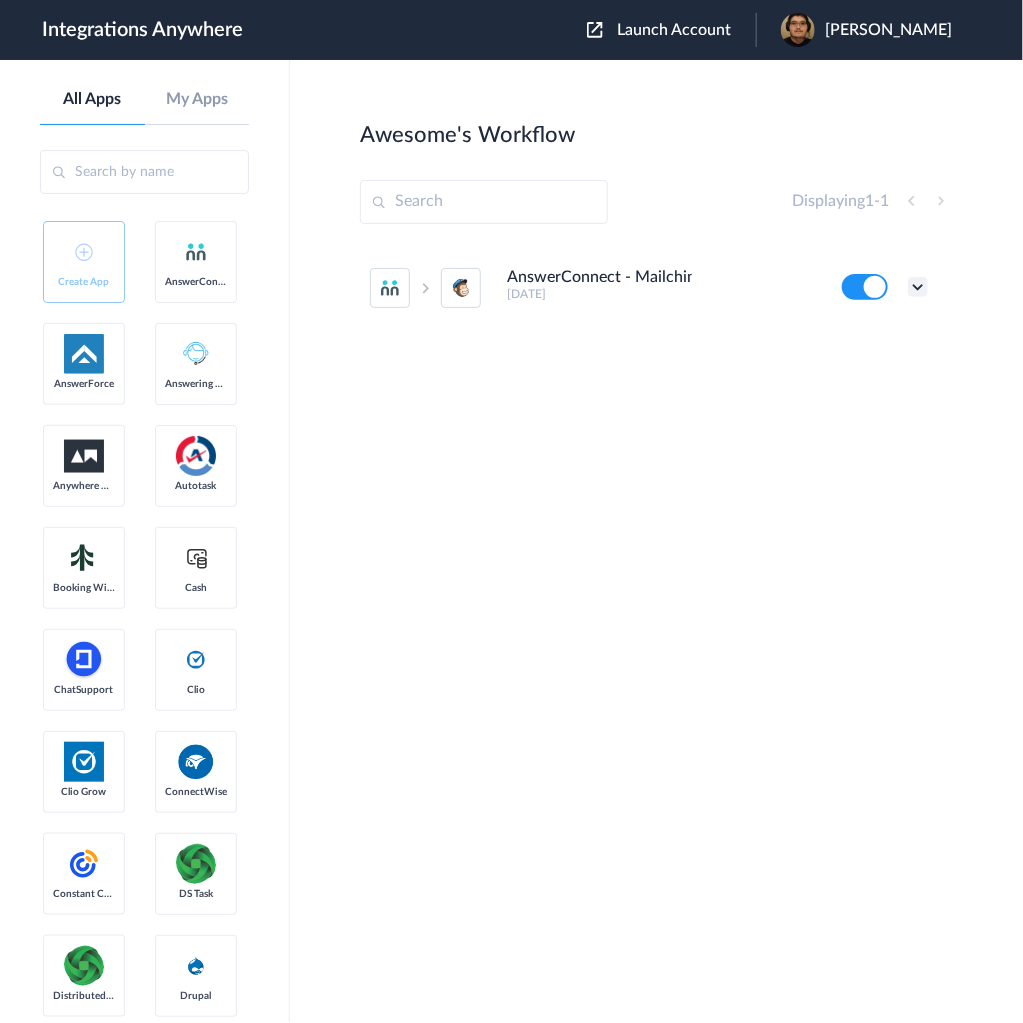 click at bounding box center [918, 287] 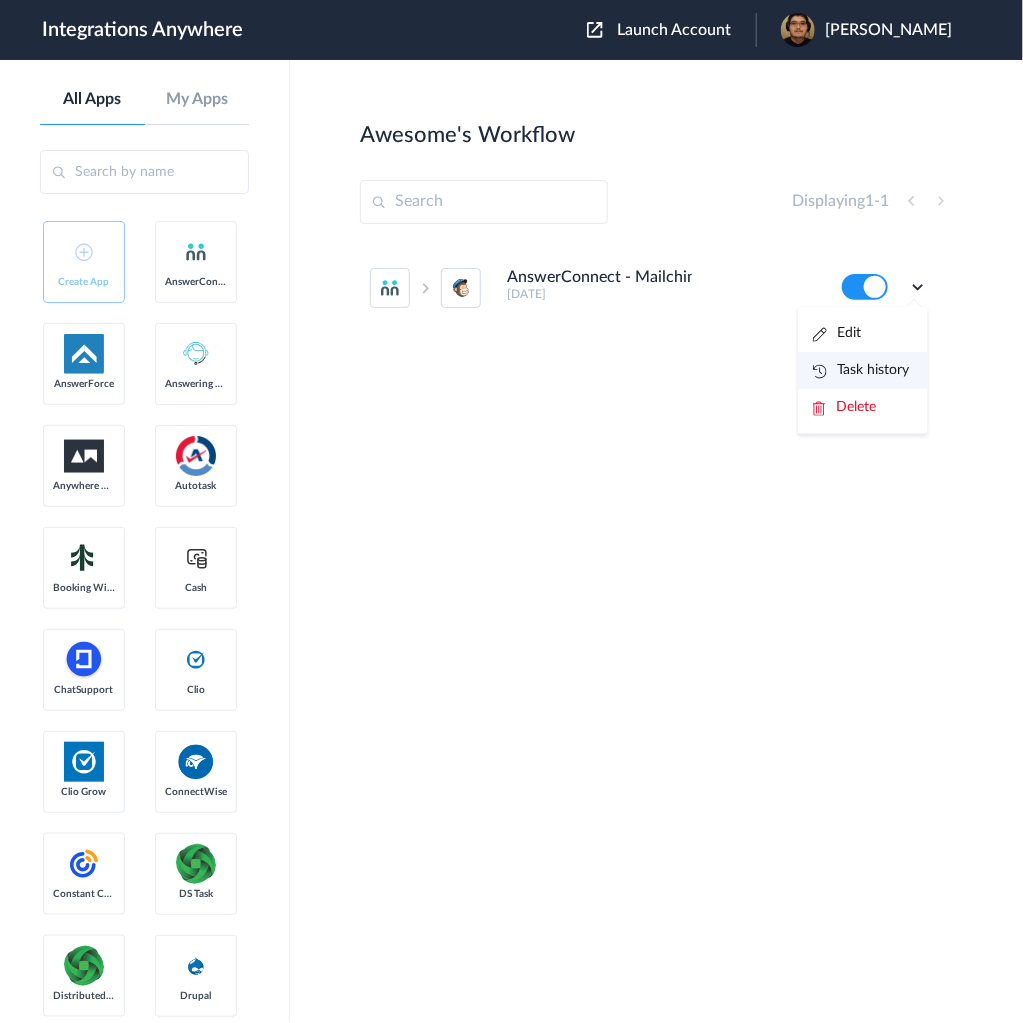 click on "Task history" at bounding box center (861, 370) 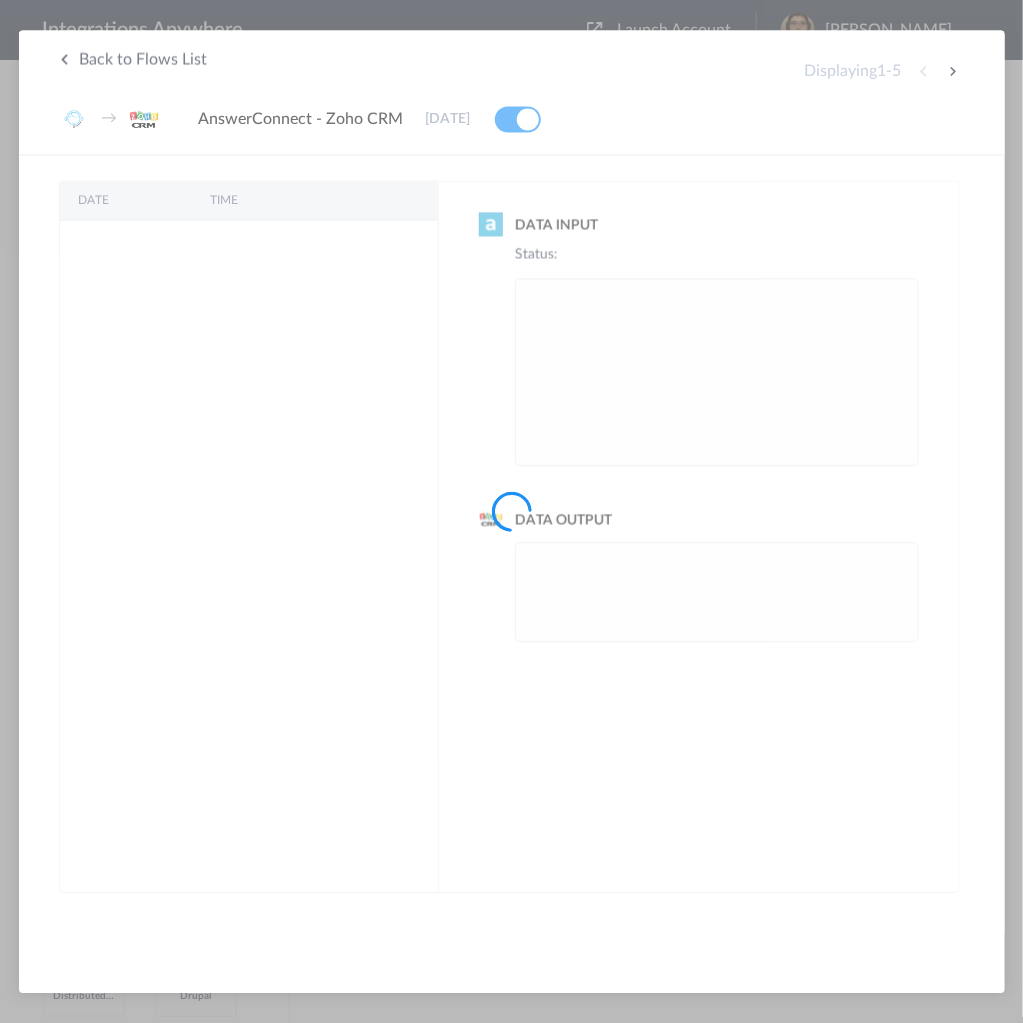 scroll, scrollTop: 0, scrollLeft: 0, axis: both 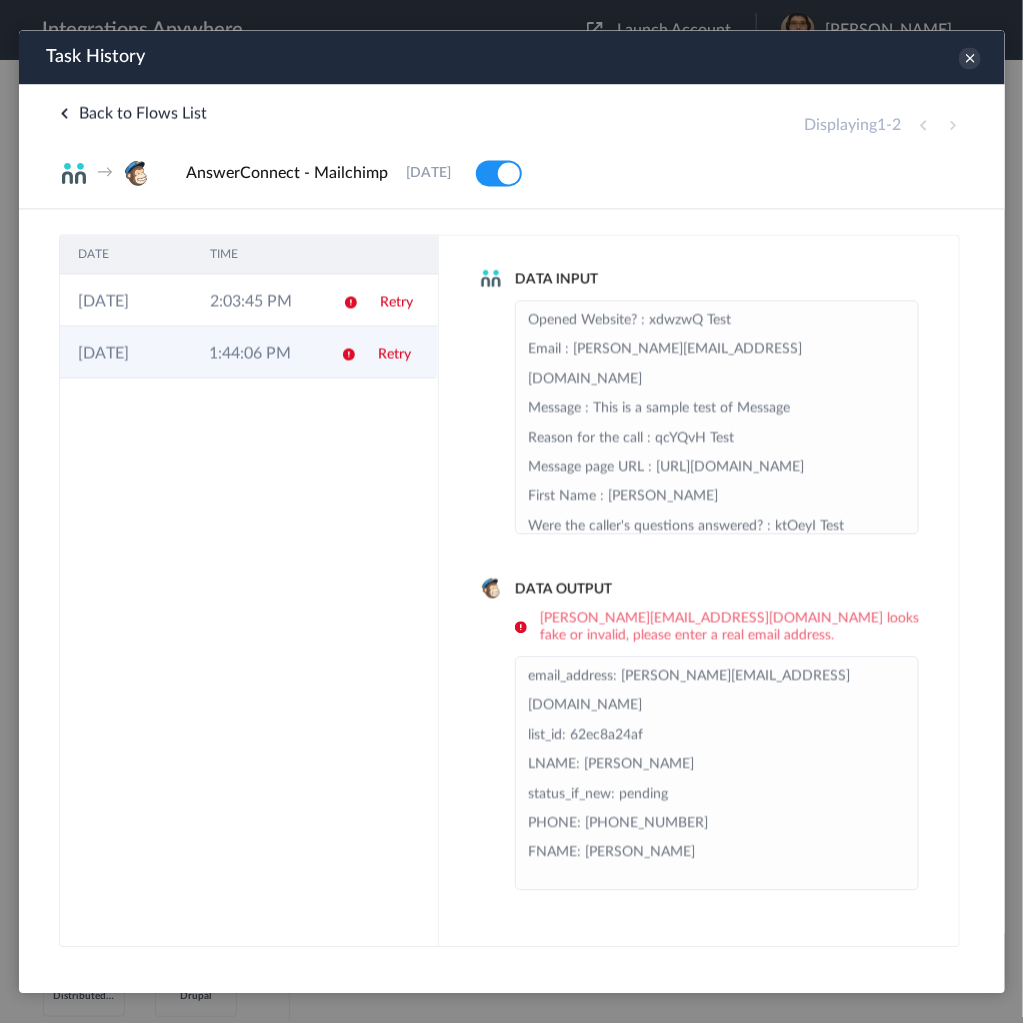 click on "1:44:06 PM" at bounding box center [255, 351] 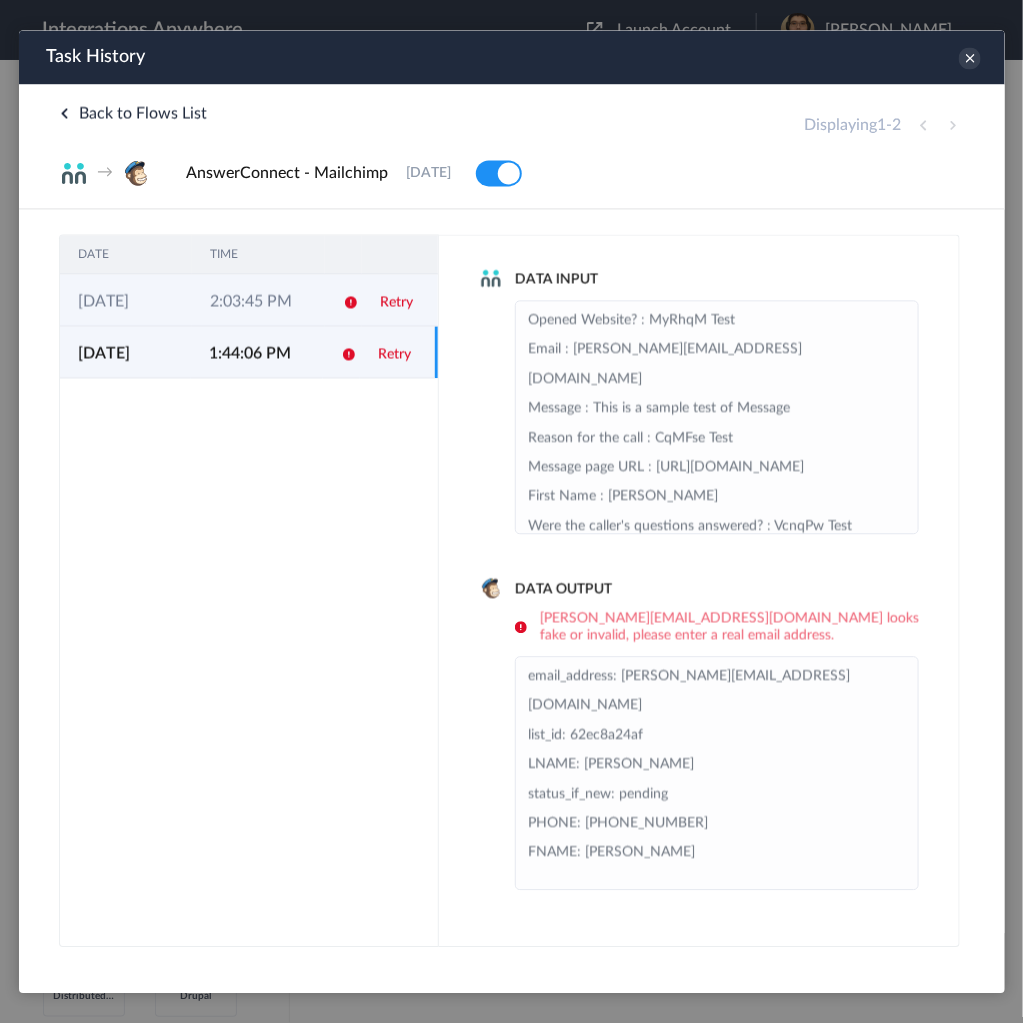 click on "2:03:45 PM" at bounding box center (257, 299) 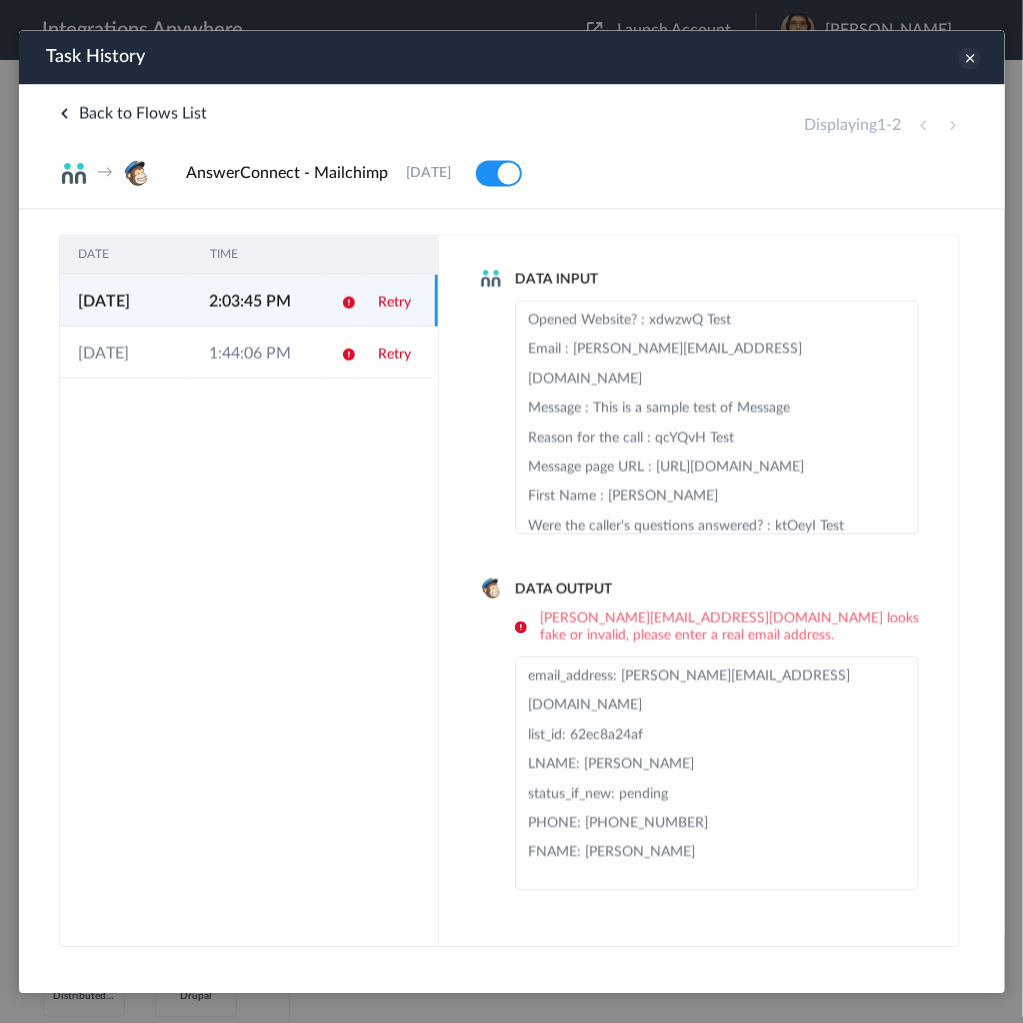 click at bounding box center (969, 57) 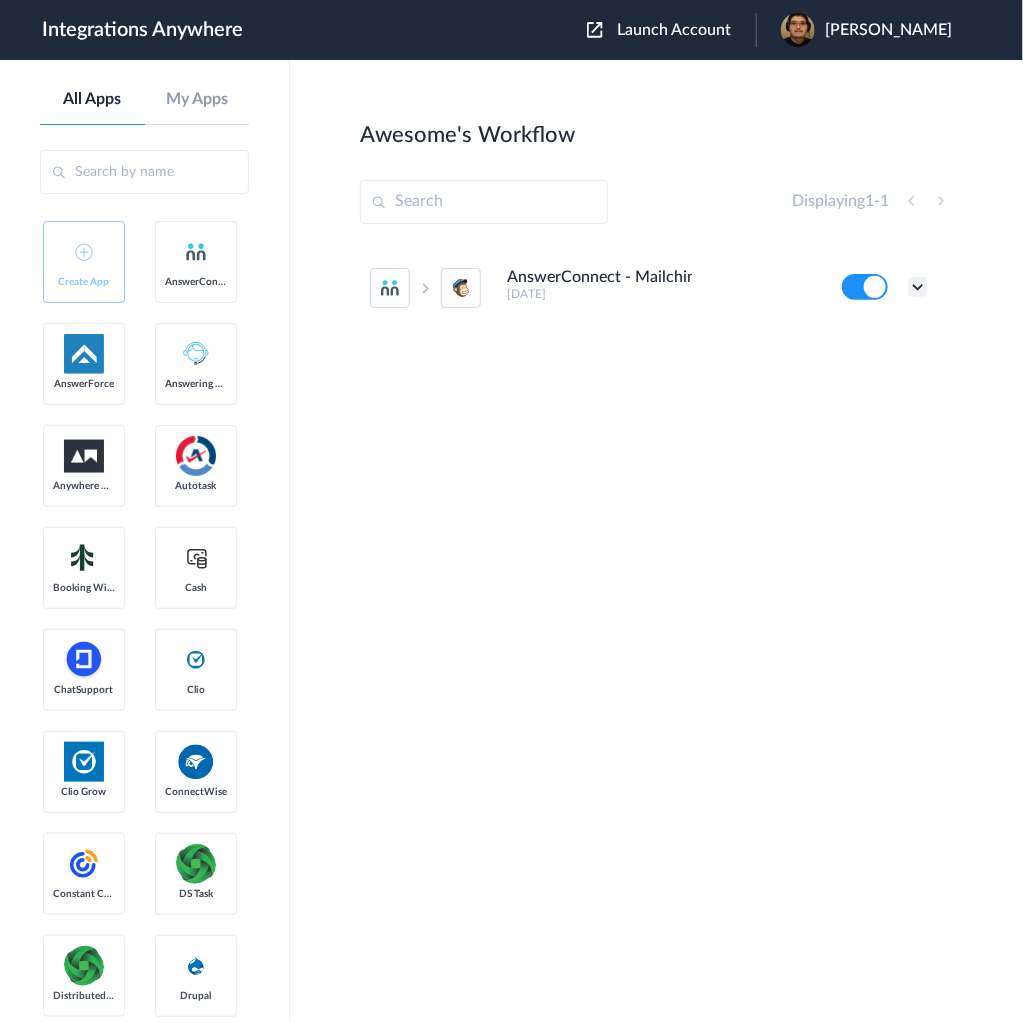 click at bounding box center [918, 287] 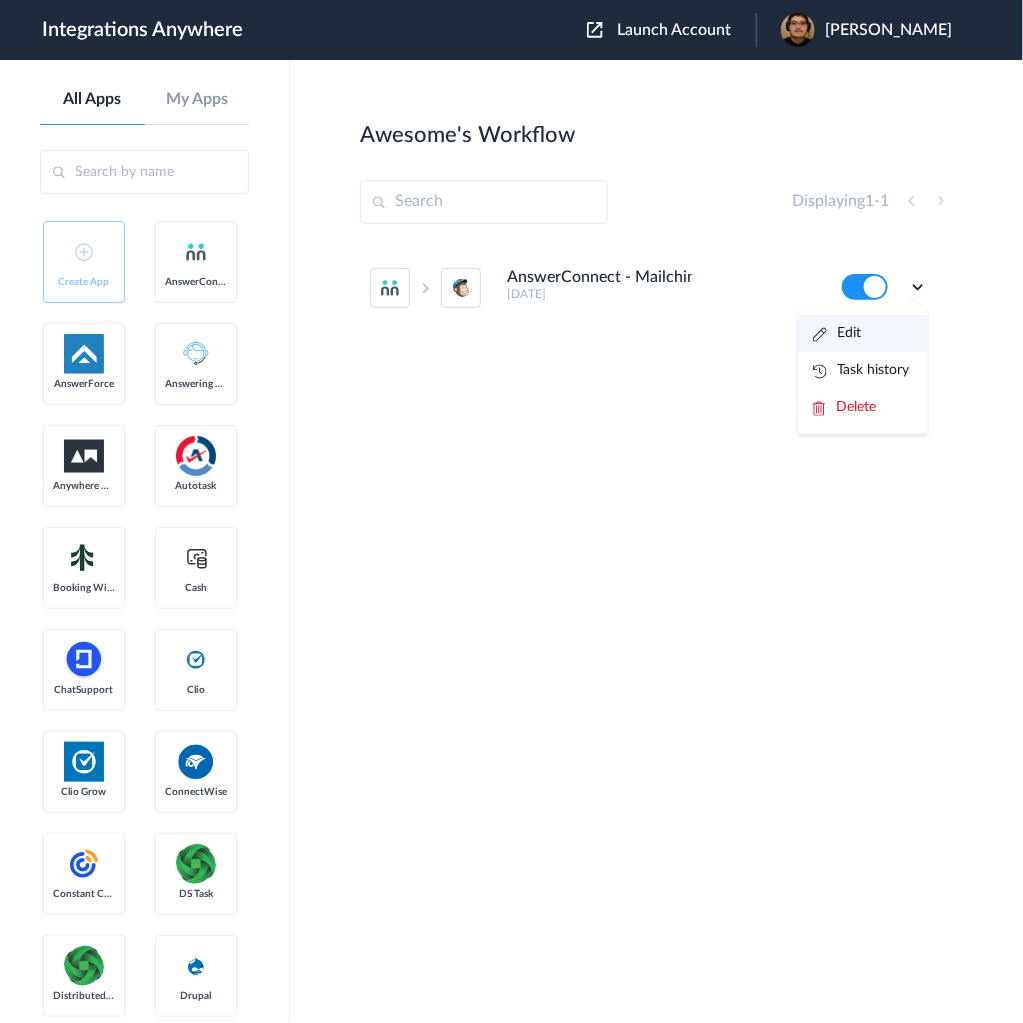 click on "Edit" at bounding box center [863, 333] 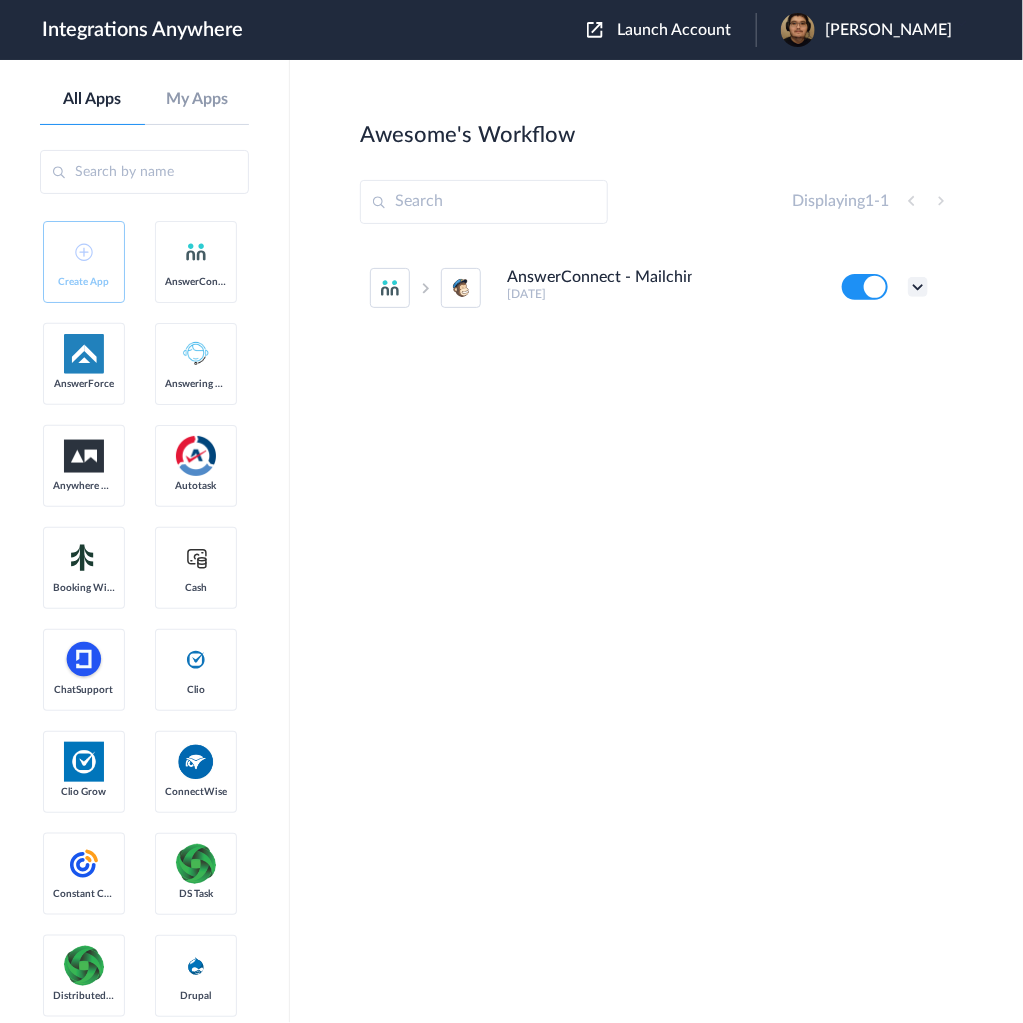 click at bounding box center (918, 287) 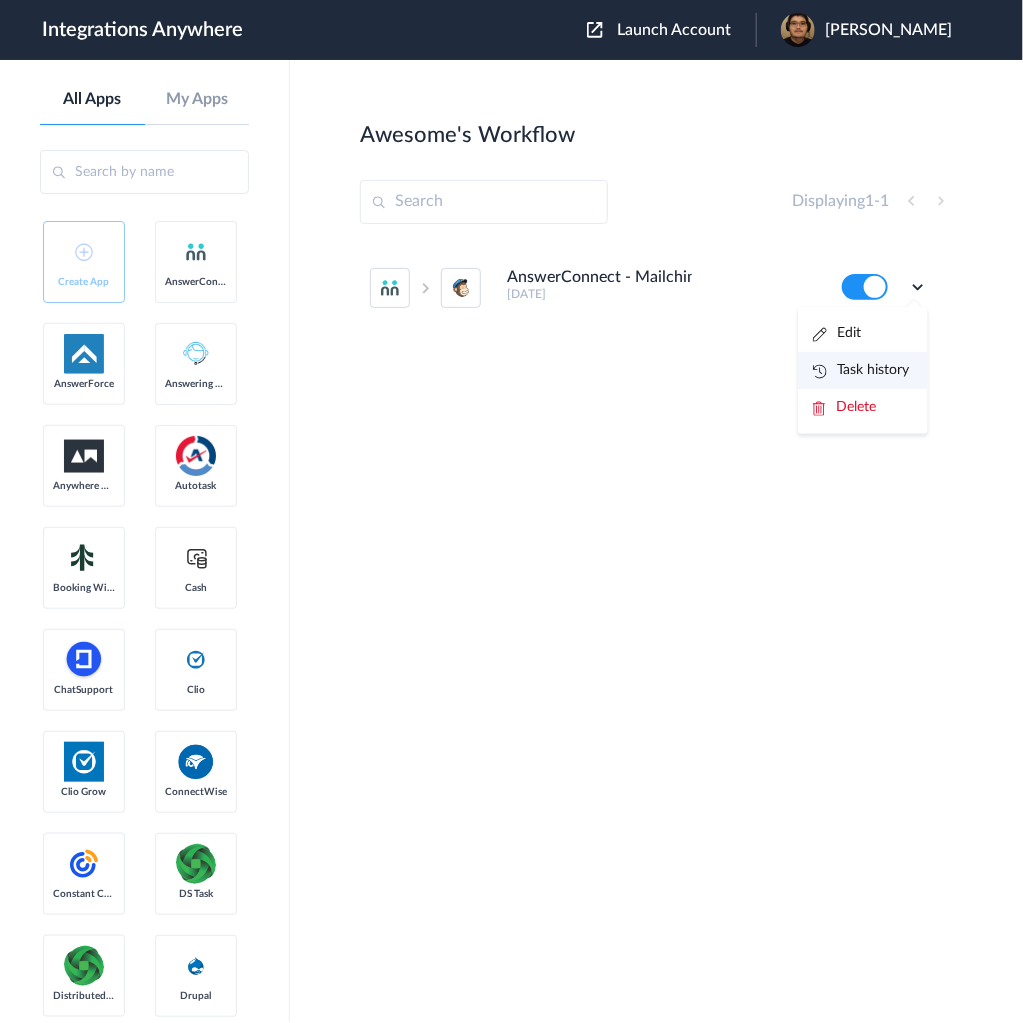 click on "Task history" at bounding box center (861, 370) 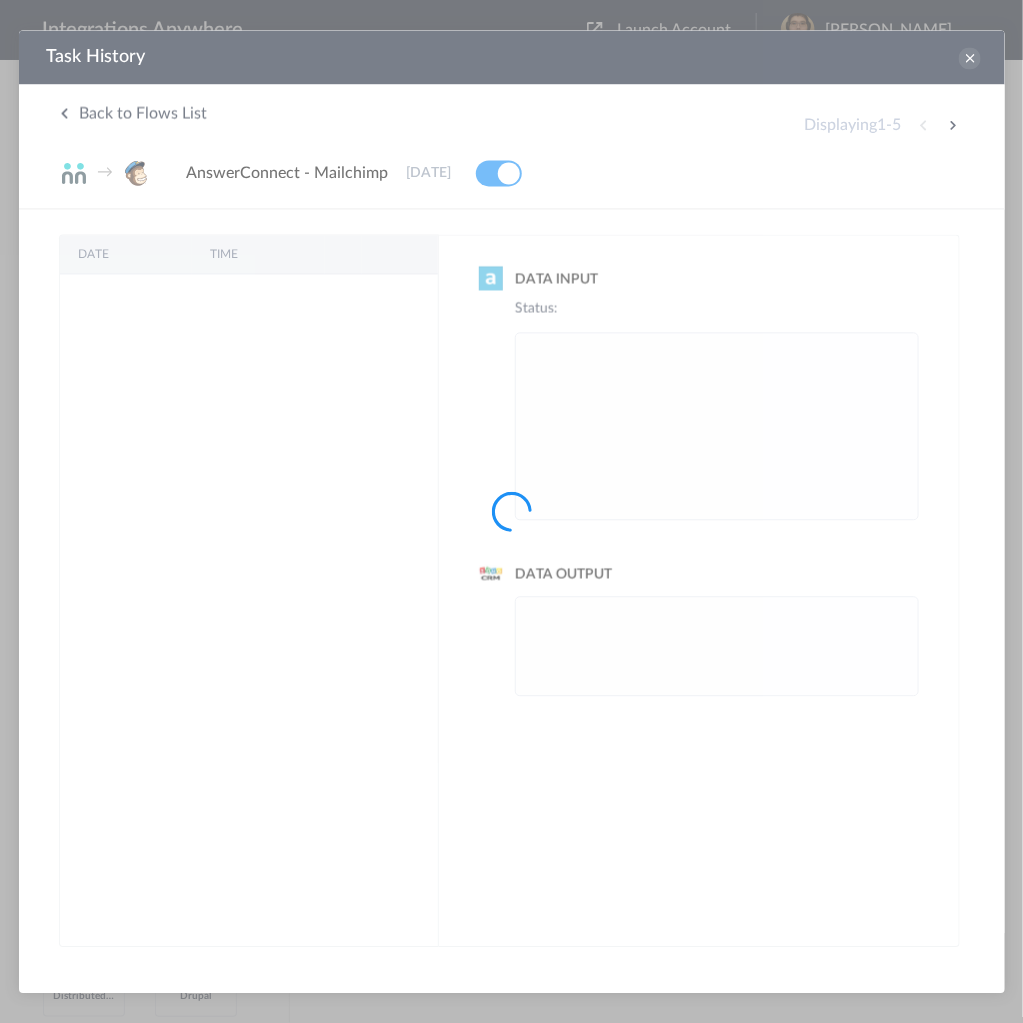 scroll, scrollTop: 0, scrollLeft: 0, axis: both 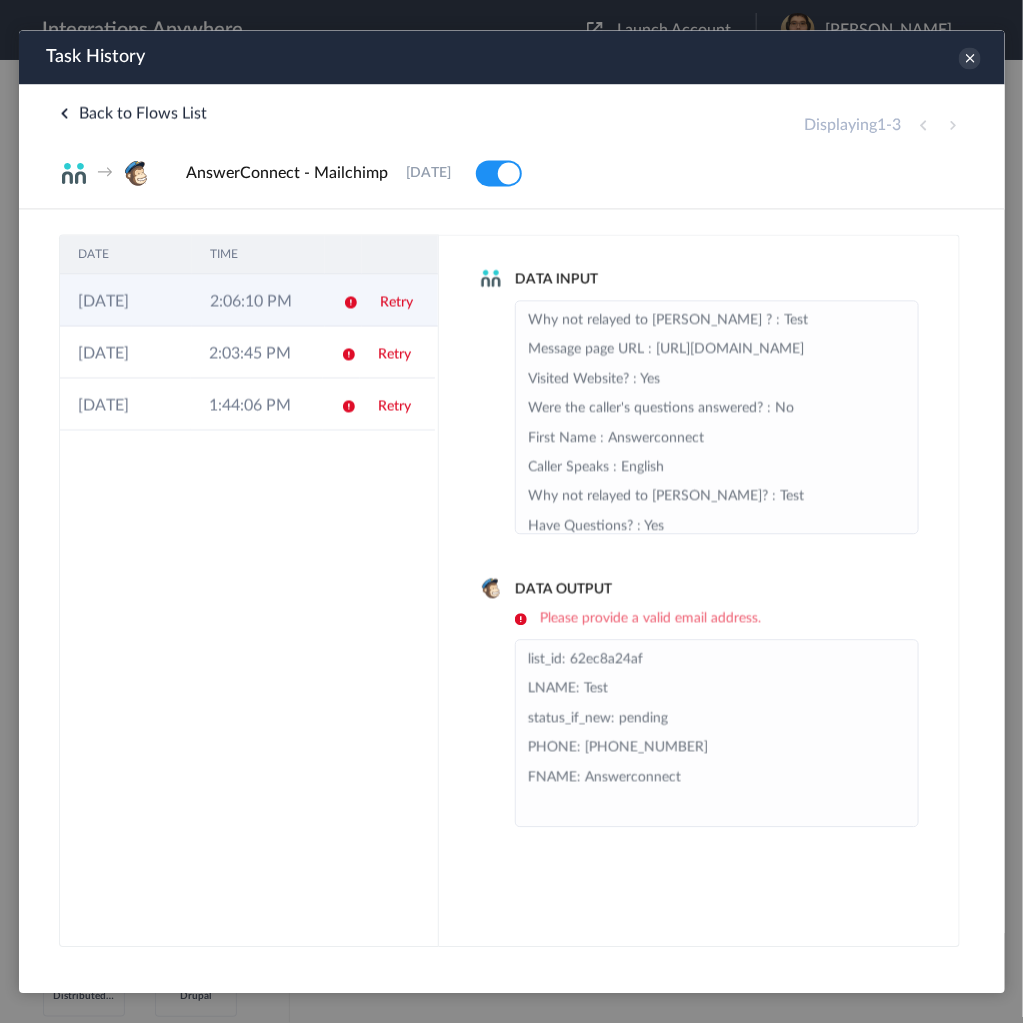 click on "2:06:10 PM" at bounding box center [257, 299] 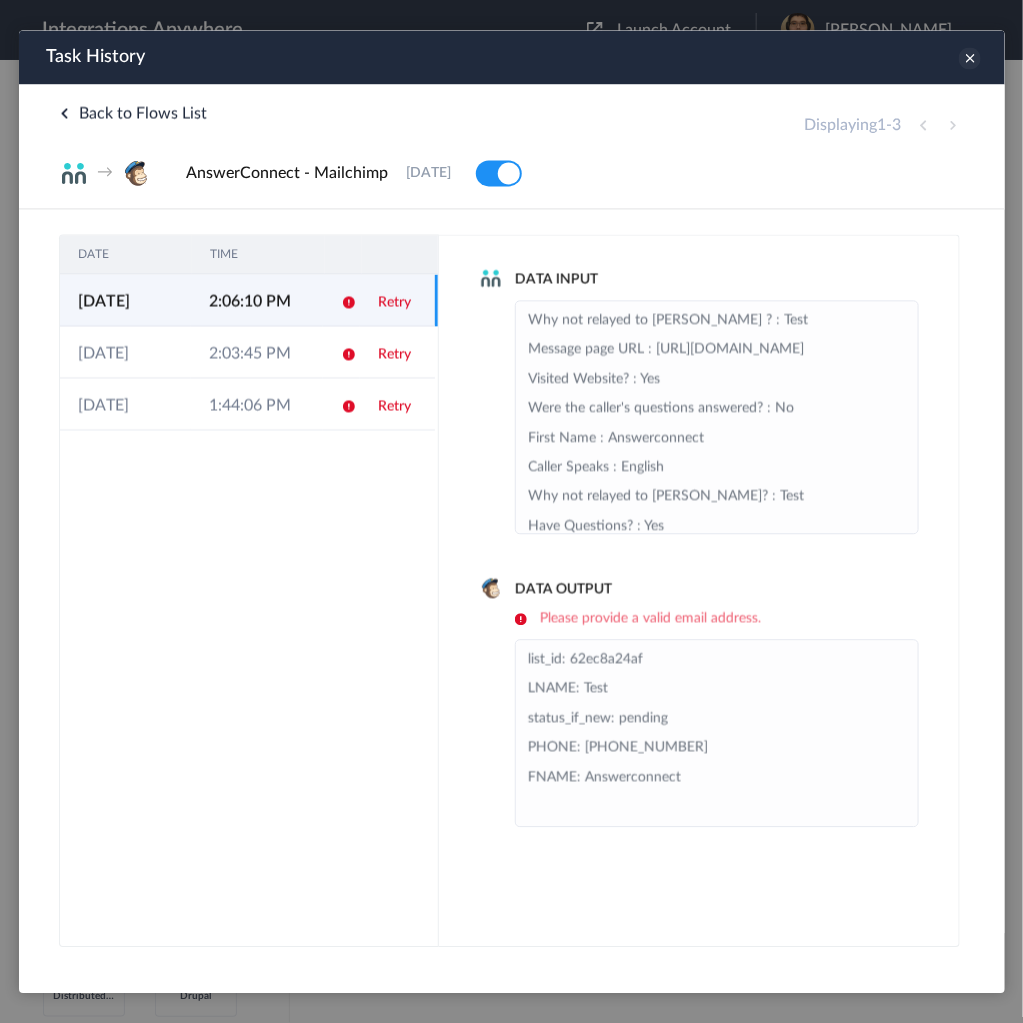 click at bounding box center (969, 57) 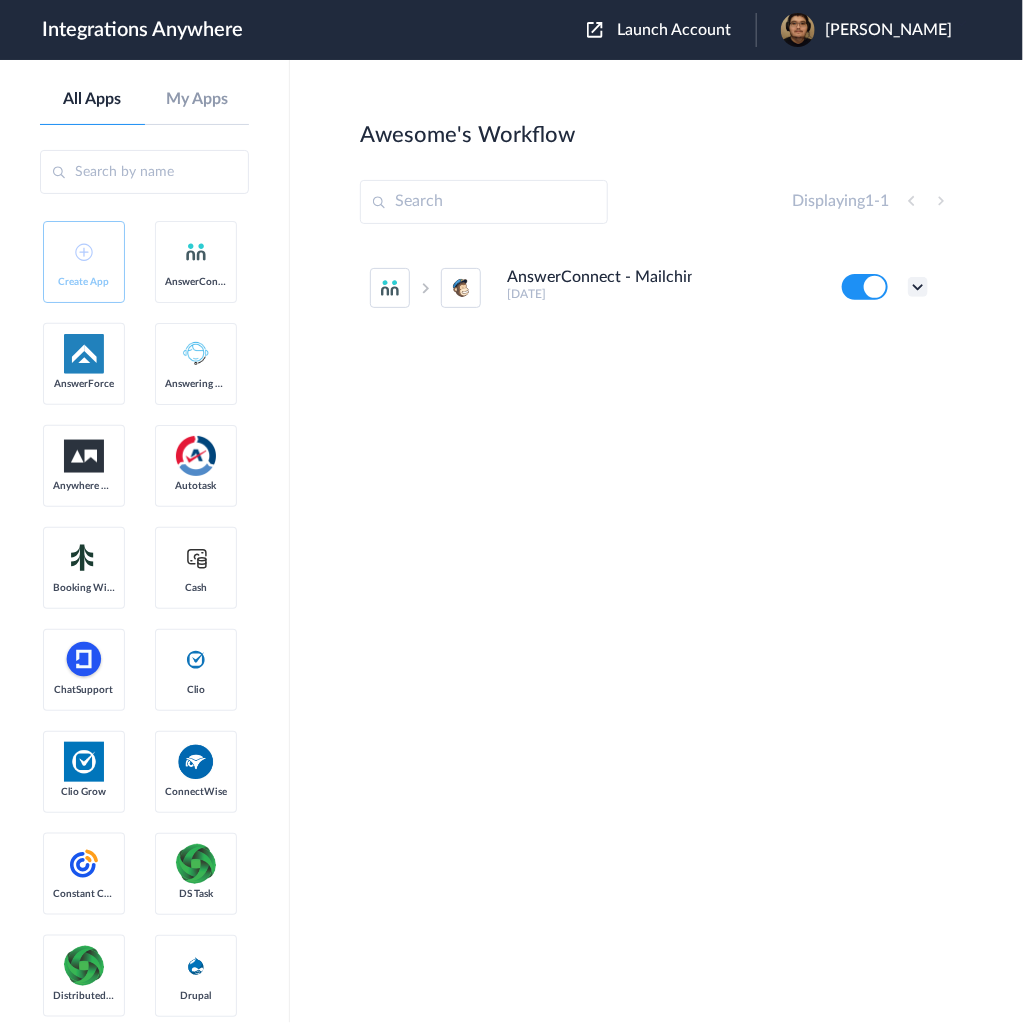 click at bounding box center (918, 287) 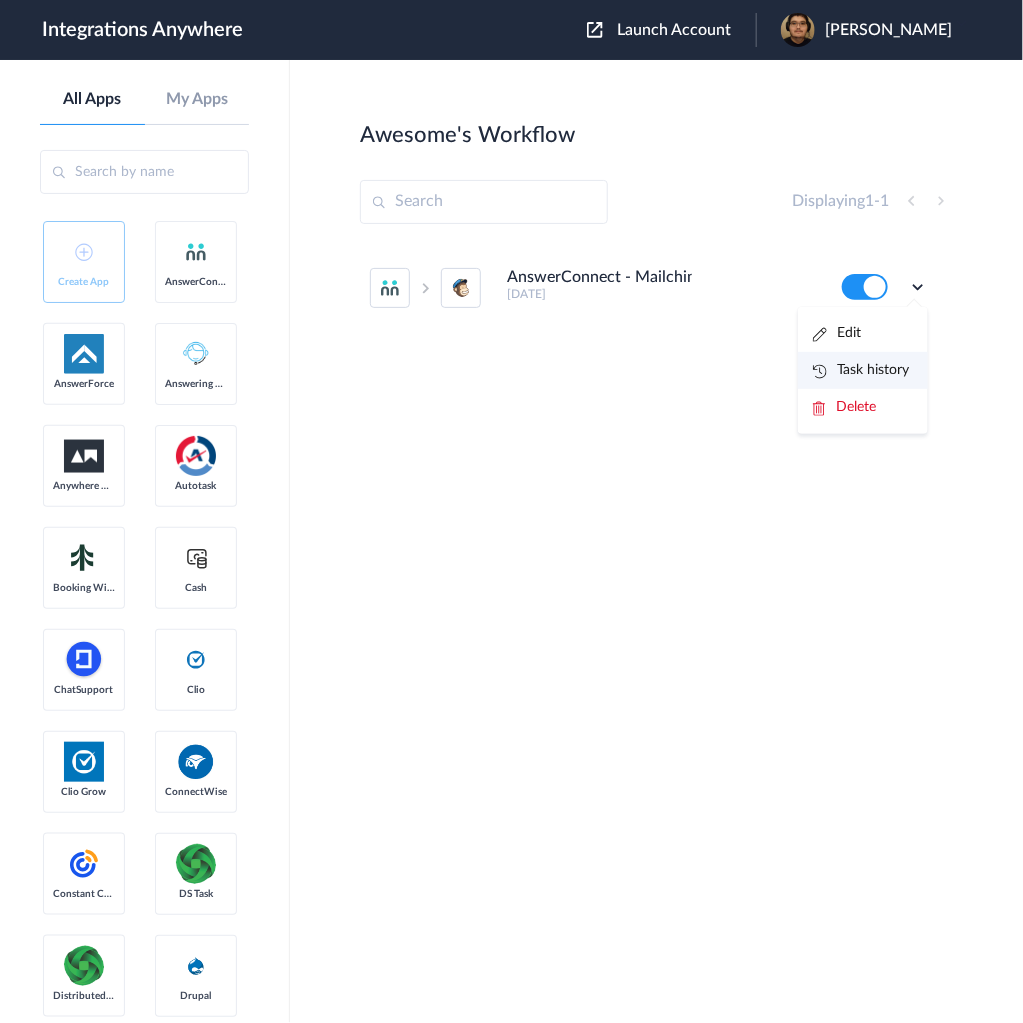 click on "Task history" at bounding box center [861, 370] 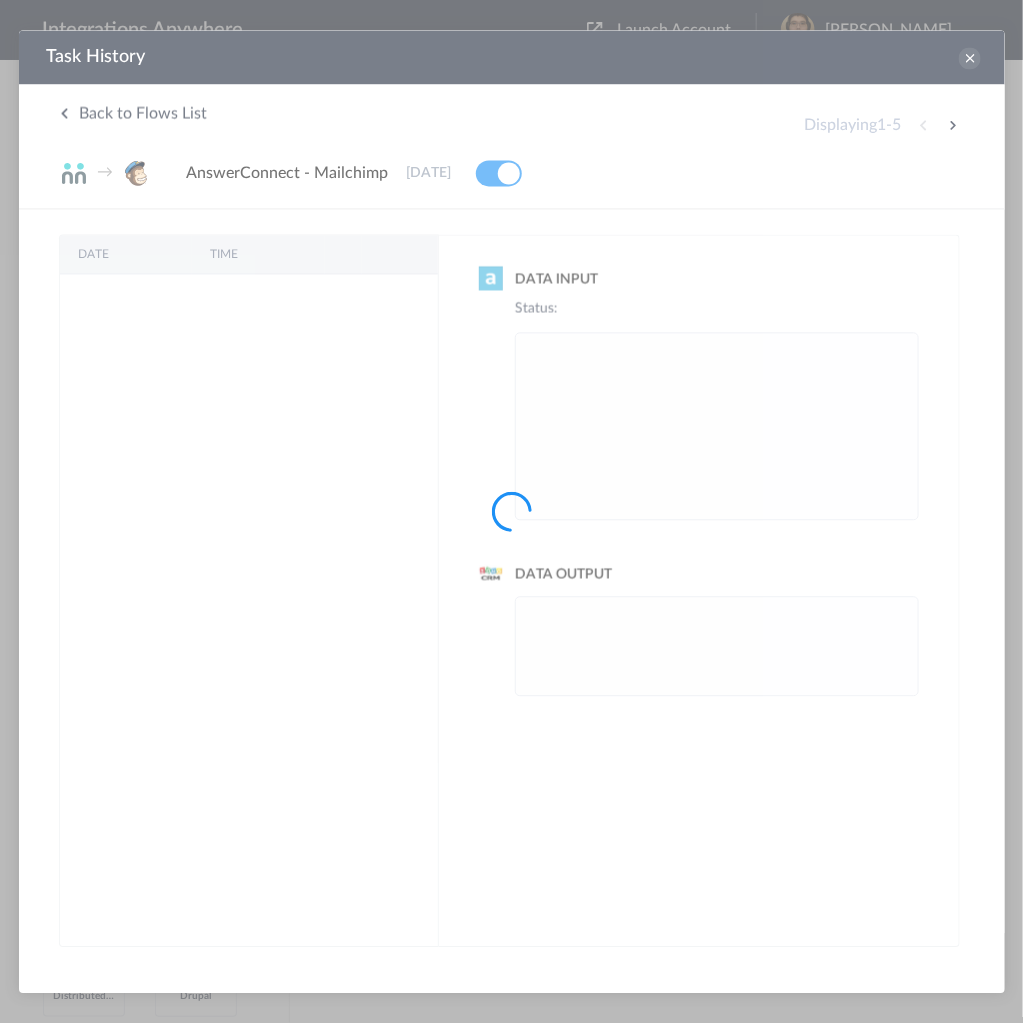 scroll, scrollTop: 0, scrollLeft: 0, axis: both 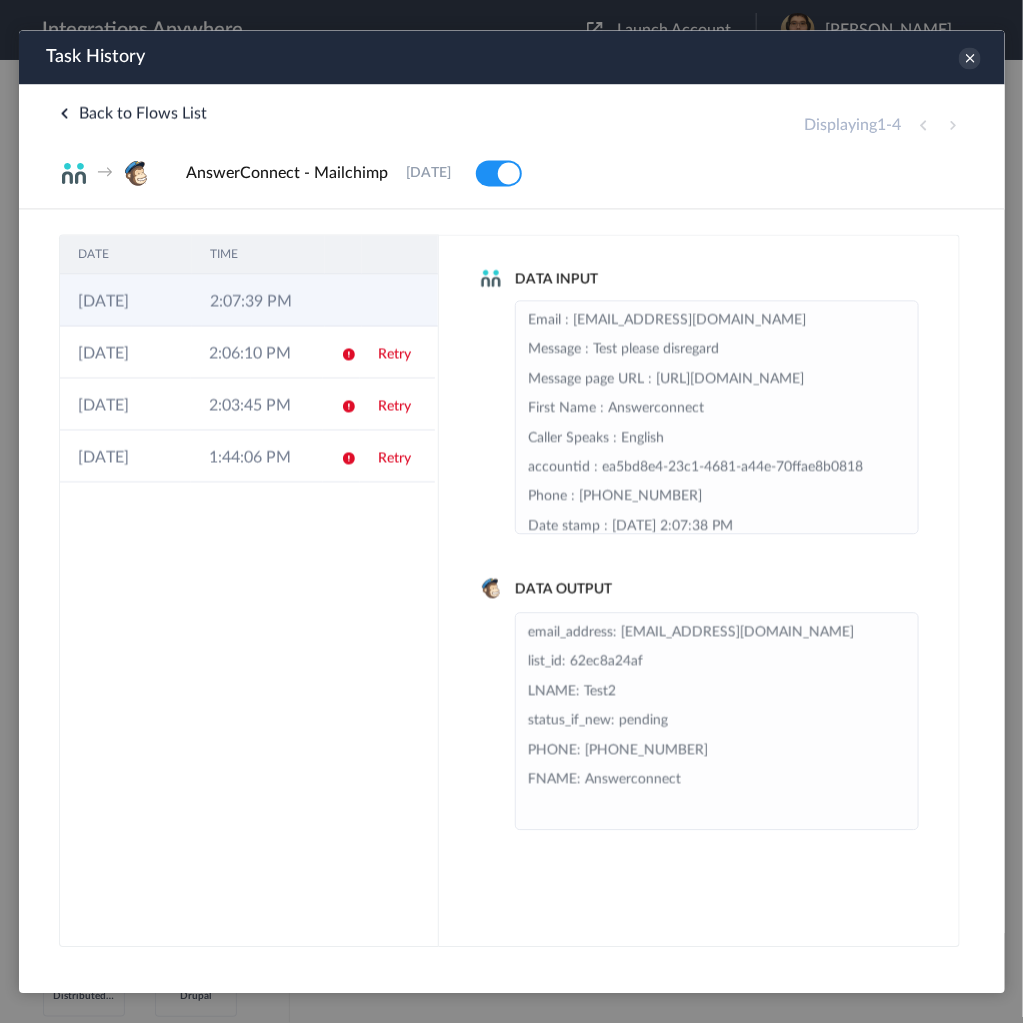 click on "2:07:39 PM" at bounding box center (257, 299) 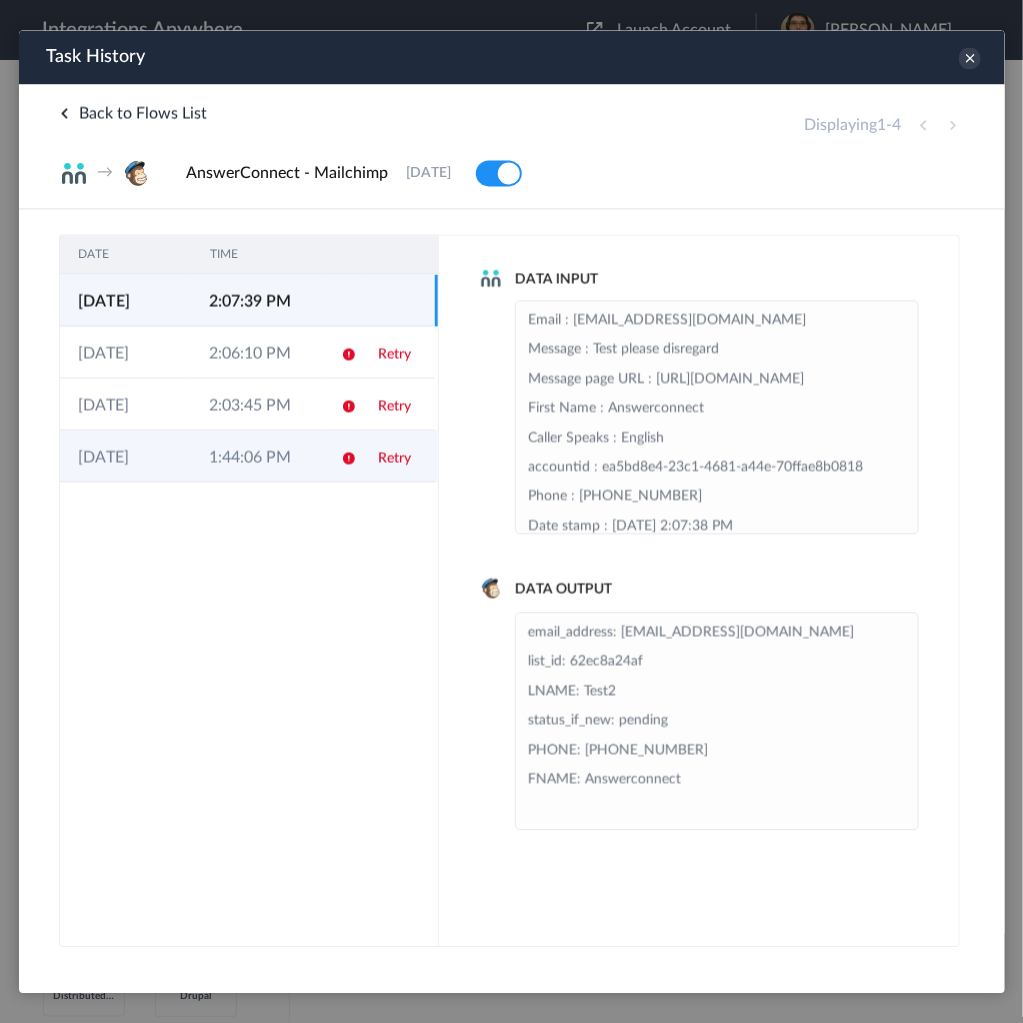 click on "1:44:06 PM" at bounding box center [255, 455] 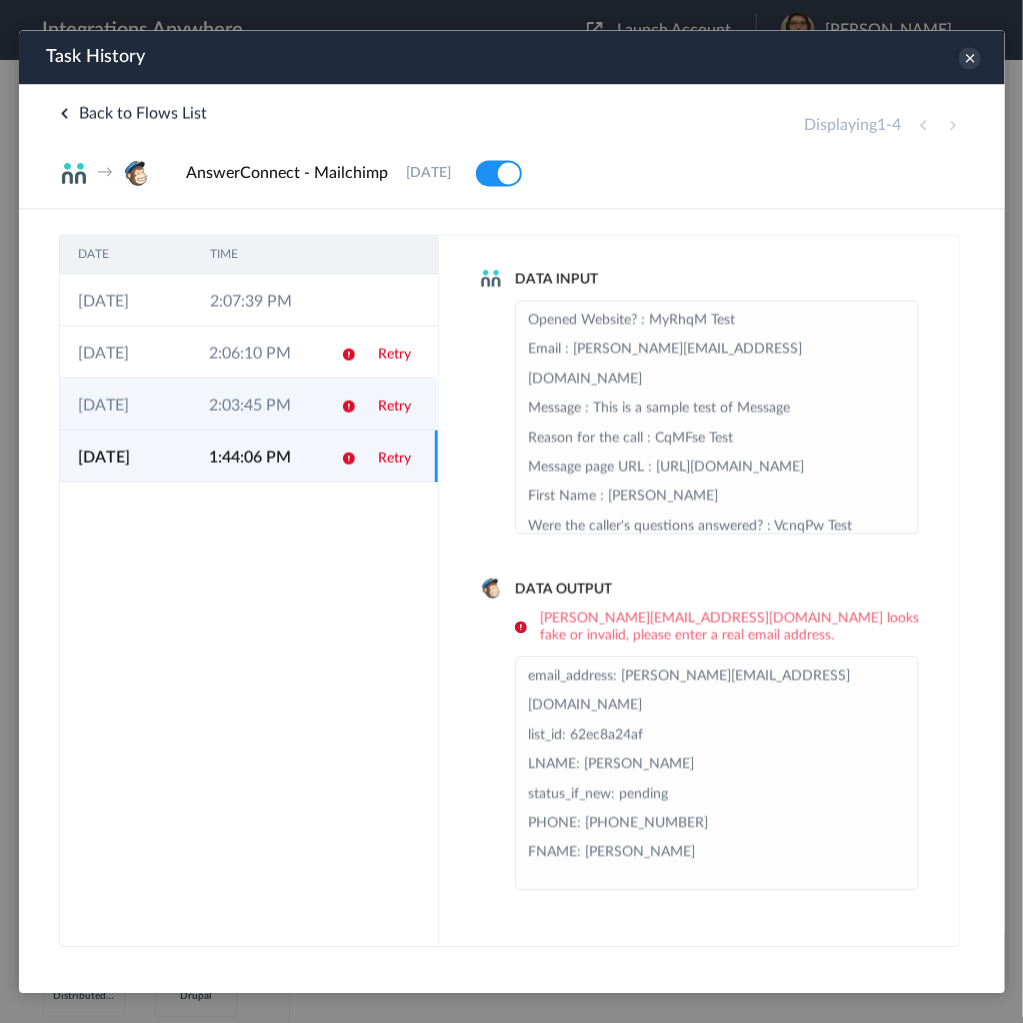 click on "2:03:45 PM" at bounding box center (255, 403) 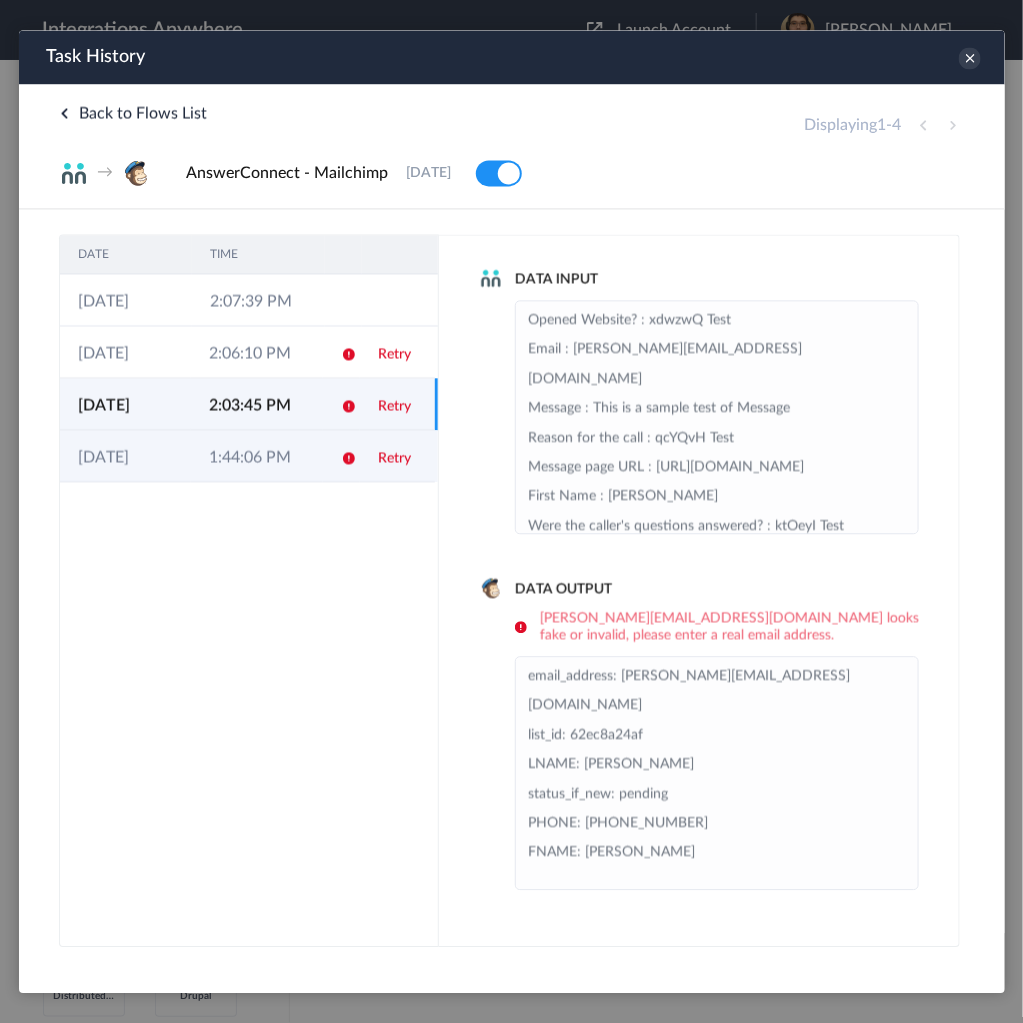 click on "1:44:06 PM" at bounding box center (255, 455) 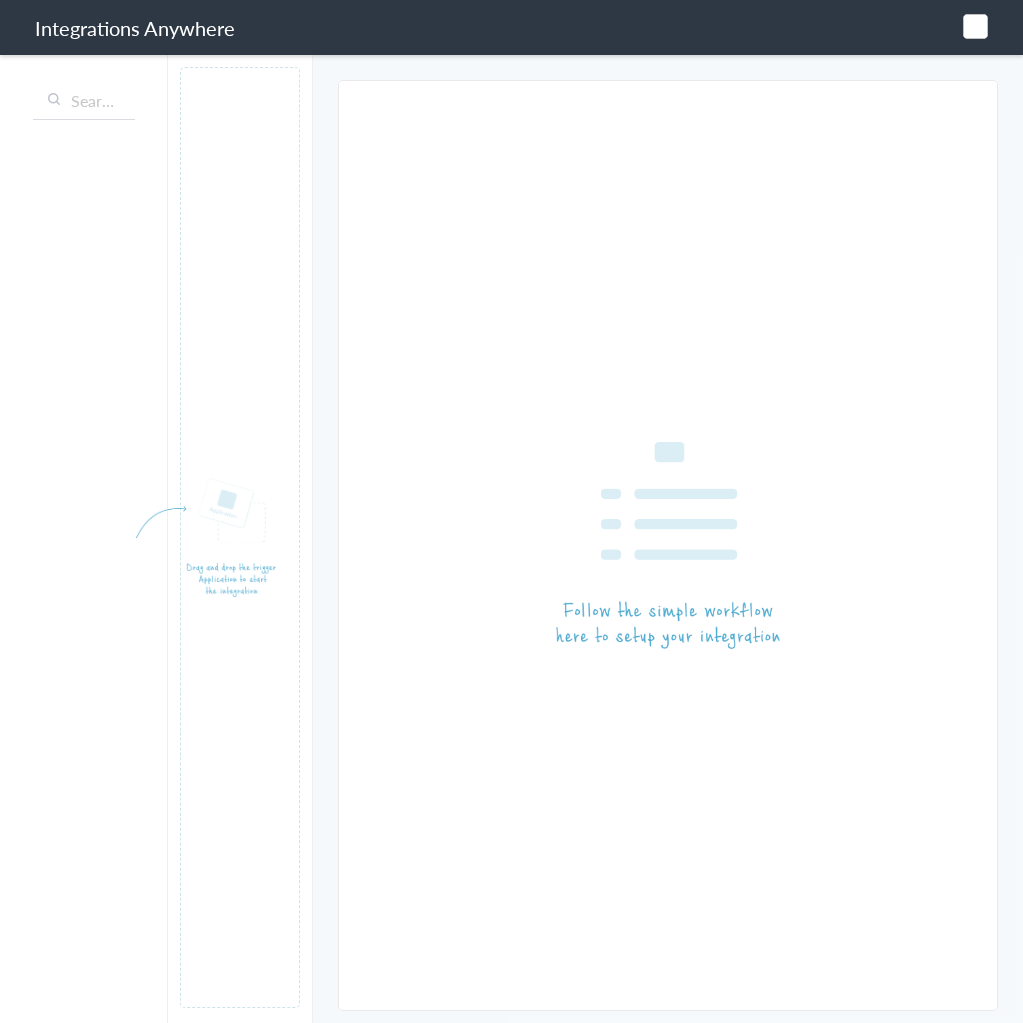 scroll, scrollTop: 0, scrollLeft: 0, axis: both 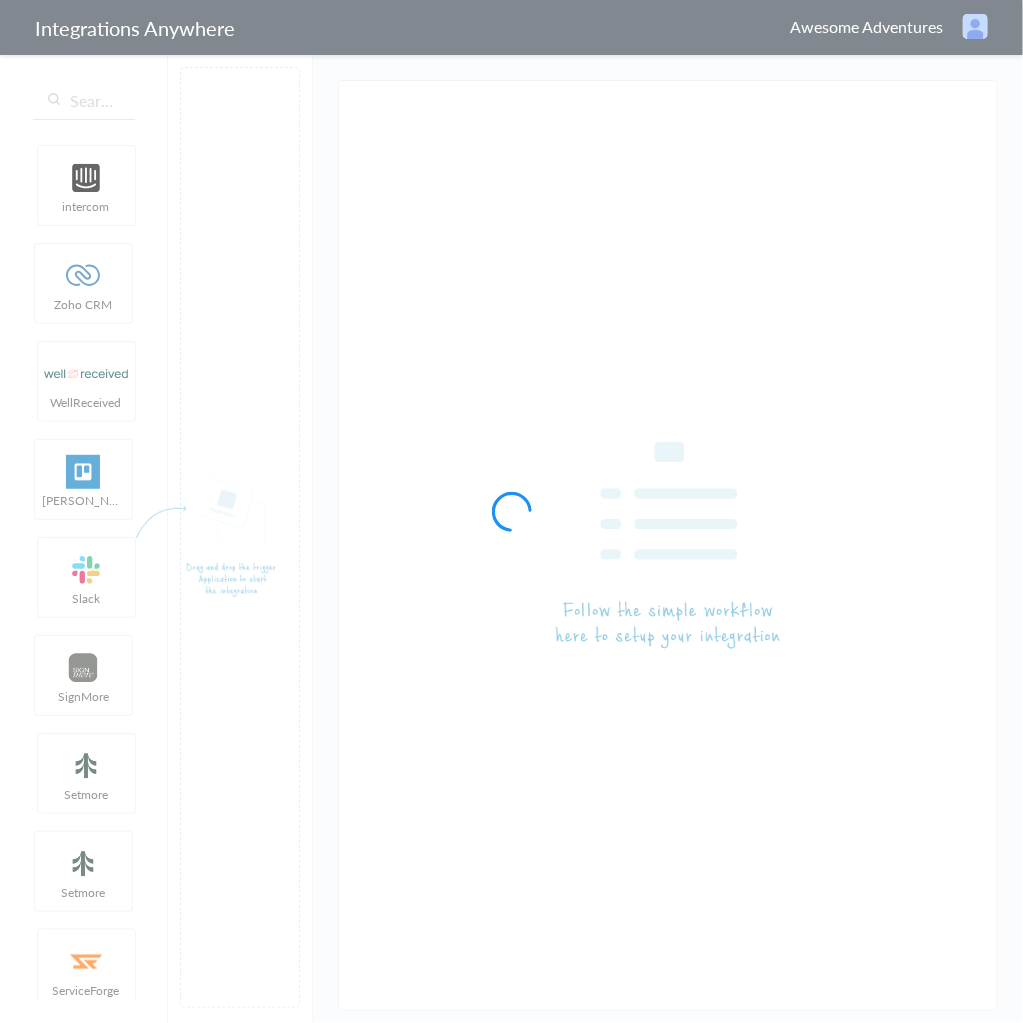 type on "AnswerConnect - Mailchimp" 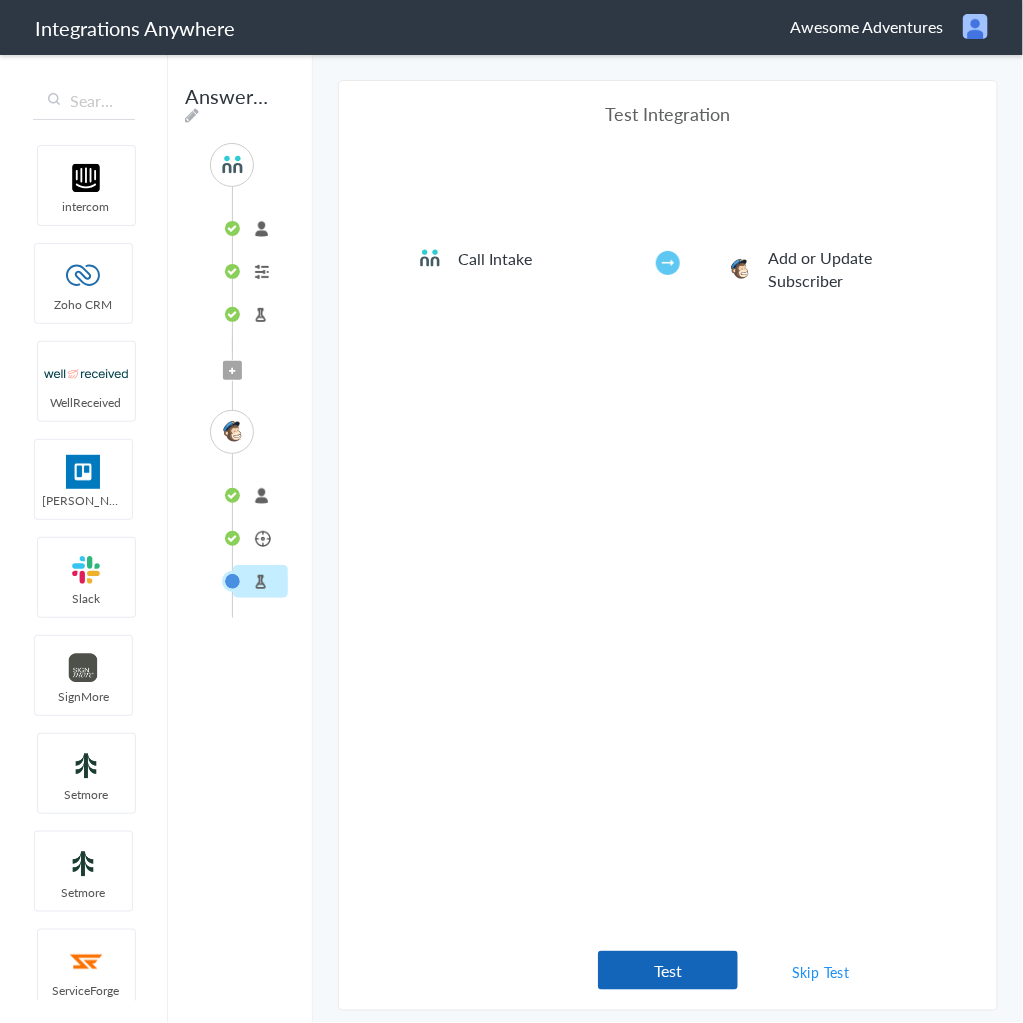 click on "Test" at bounding box center [668, 970] 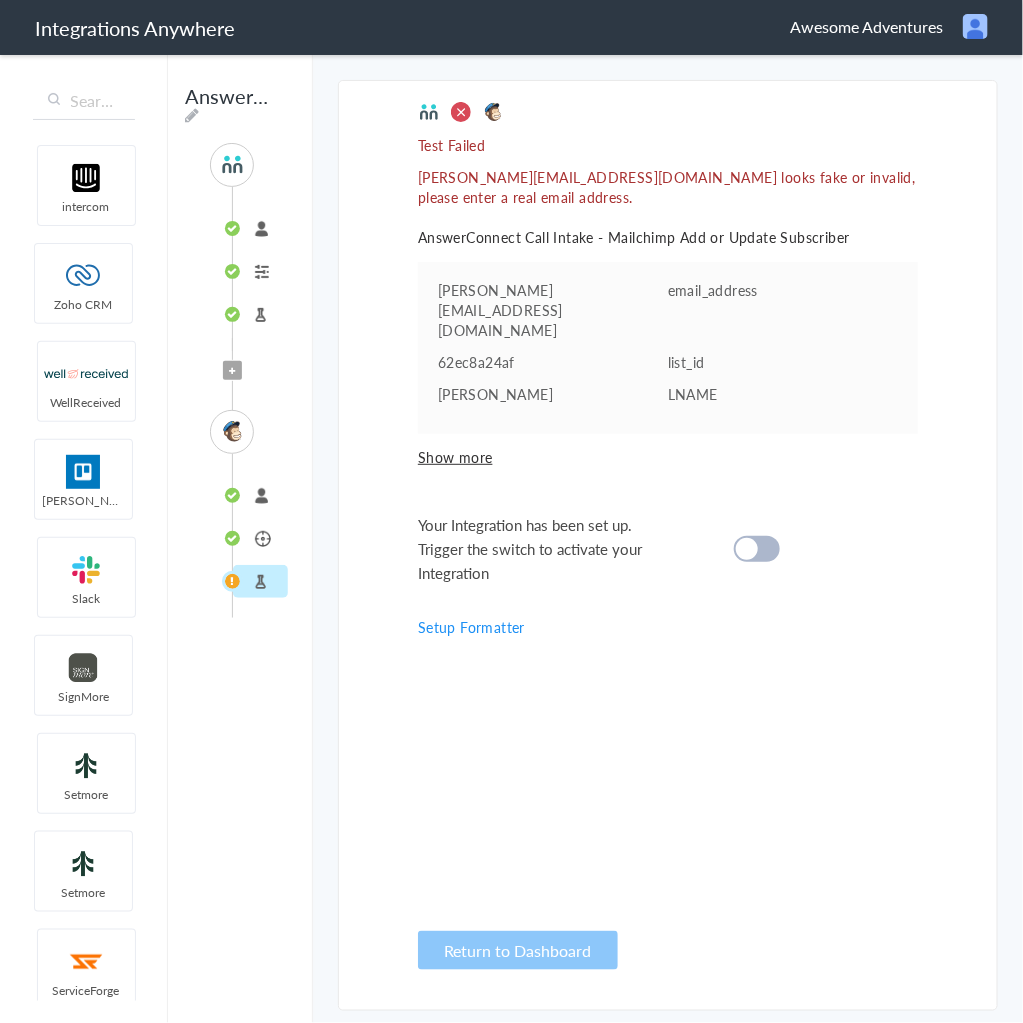 click at bounding box center (757, 549) 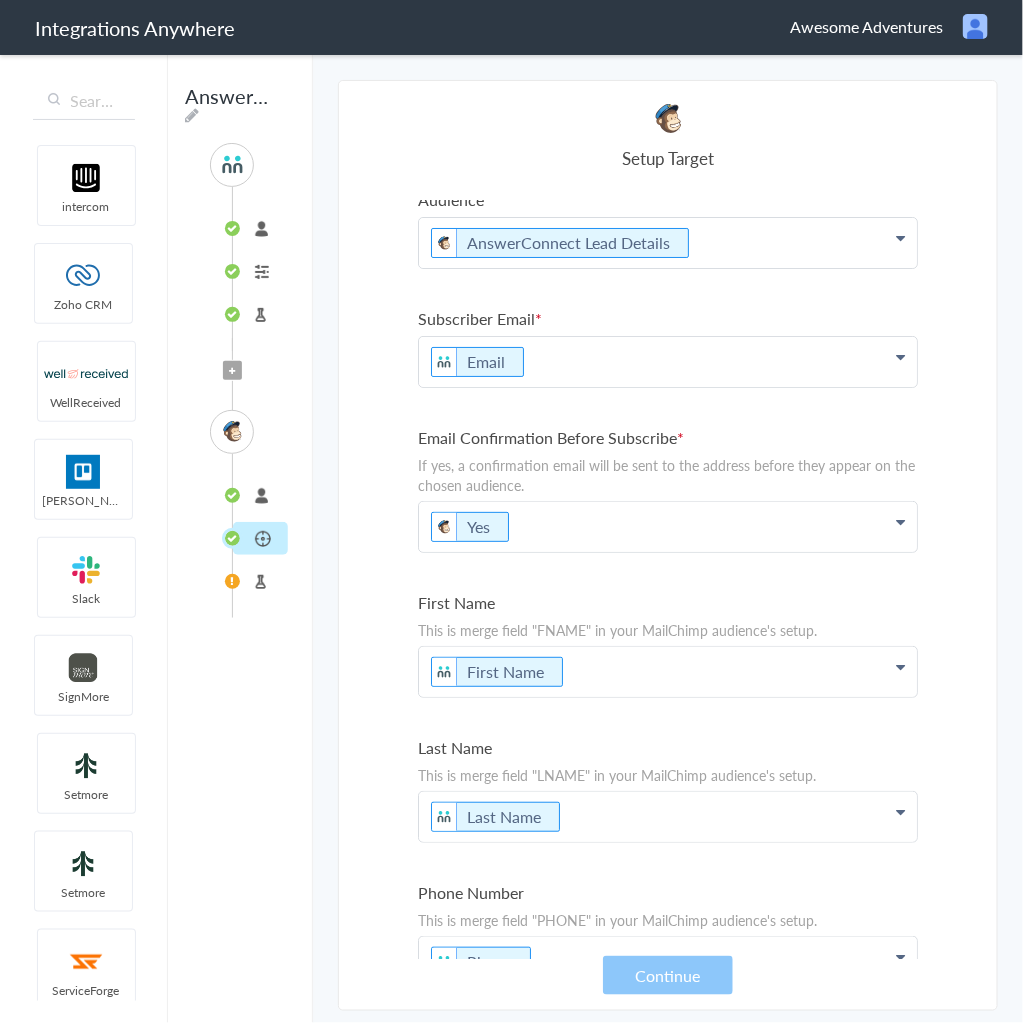 scroll, scrollTop: 0, scrollLeft: 0, axis: both 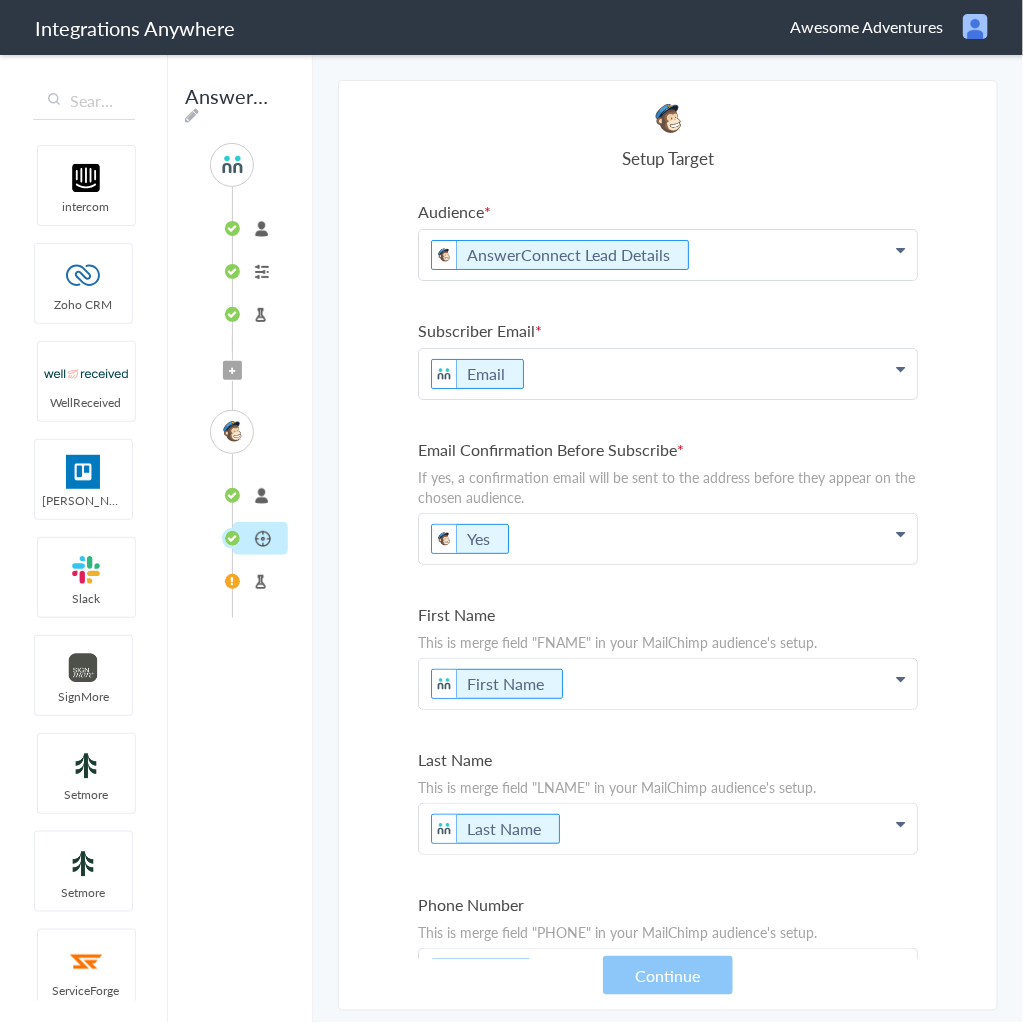 click on "connected" at bounding box center [260, 495] 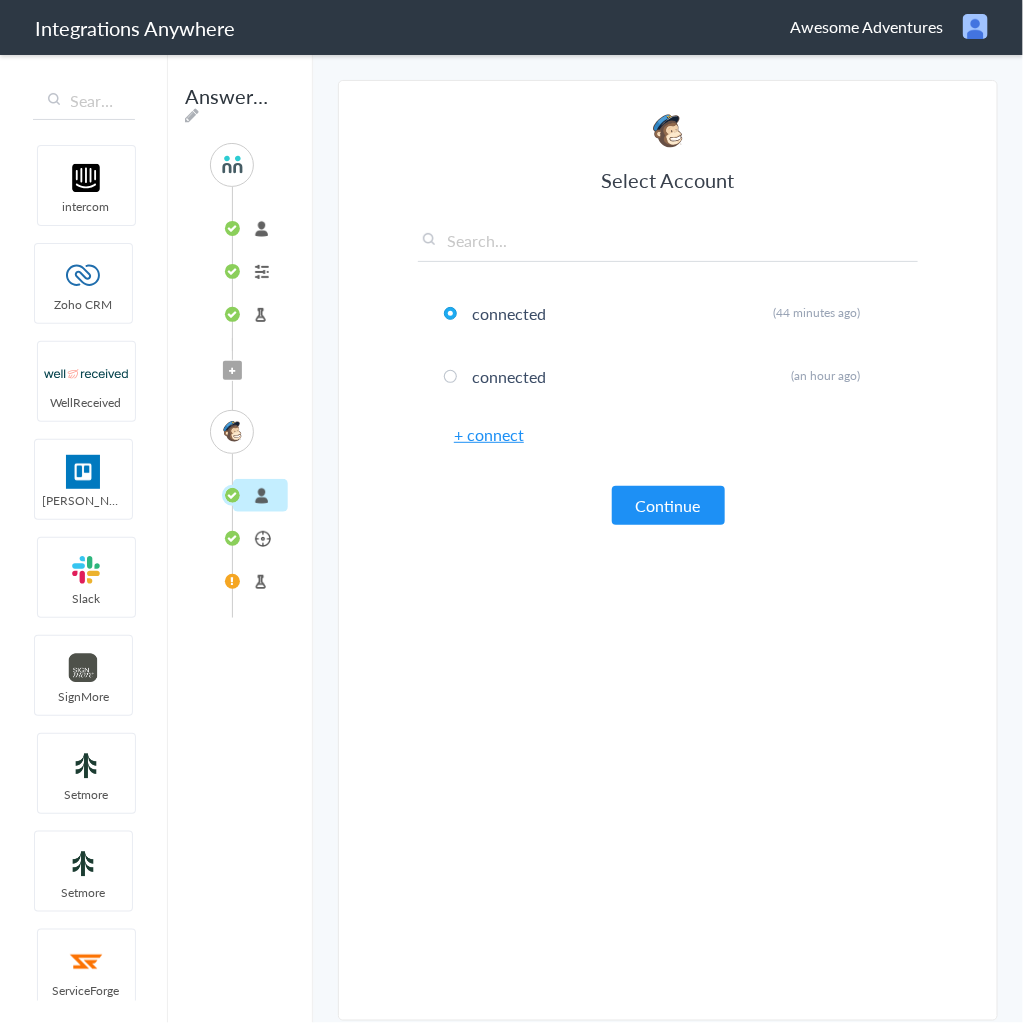 click on "Select  Account connected       Rename   Delete   (44 minutes ago) connected       Rename   [GEOGRAPHIC_DATA]   (an hour ago) + connect Continue" at bounding box center (668, 318) 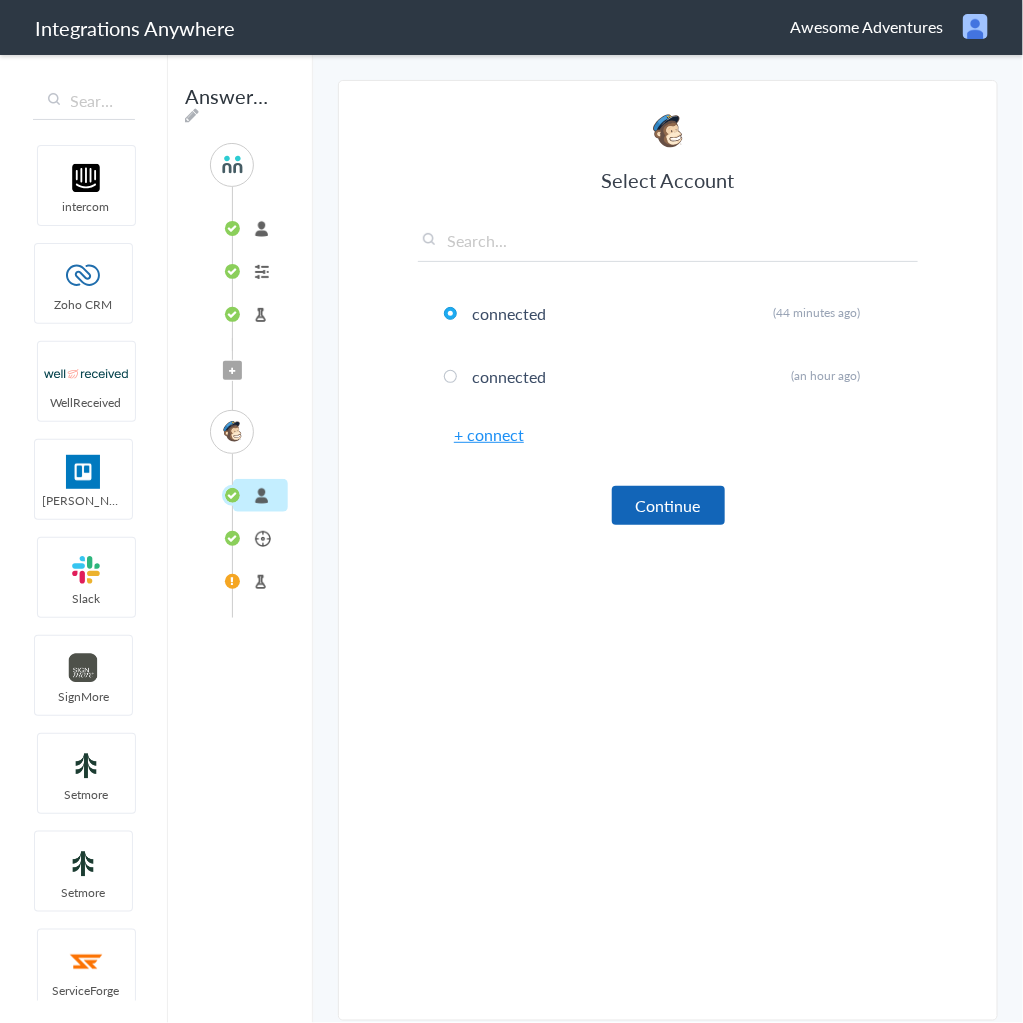 click on "Continue" at bounding box center [668, 505] 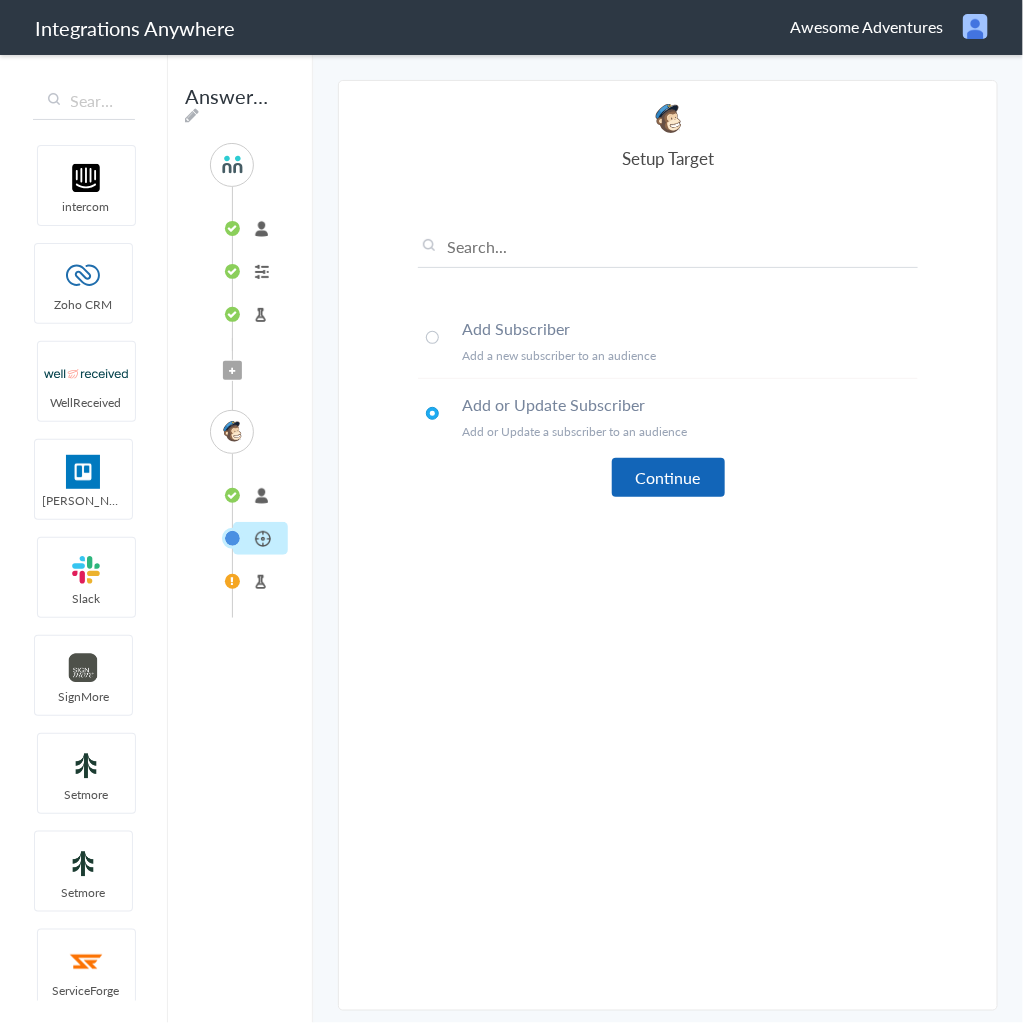 click on "Continue" at bounding box center [668, 477] 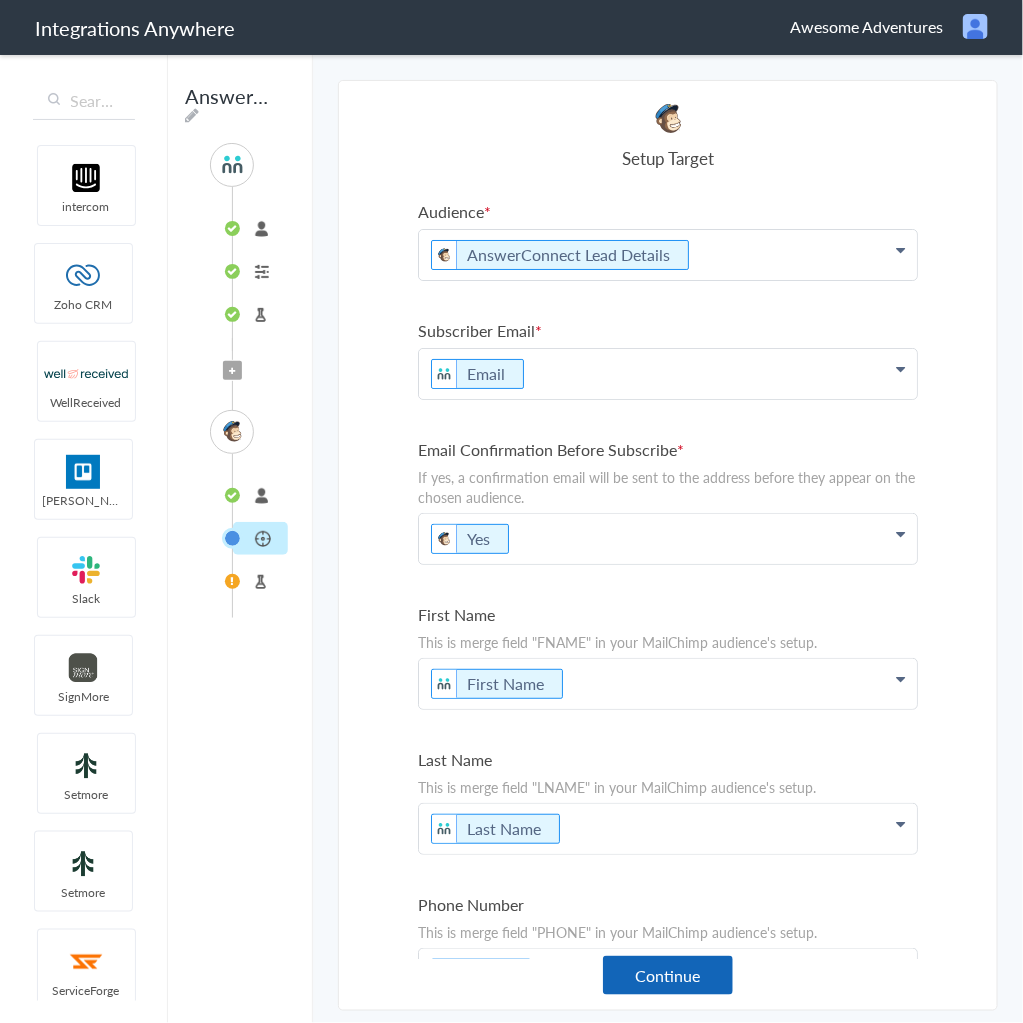 click on "Continue" at bounding box center [668, 975] 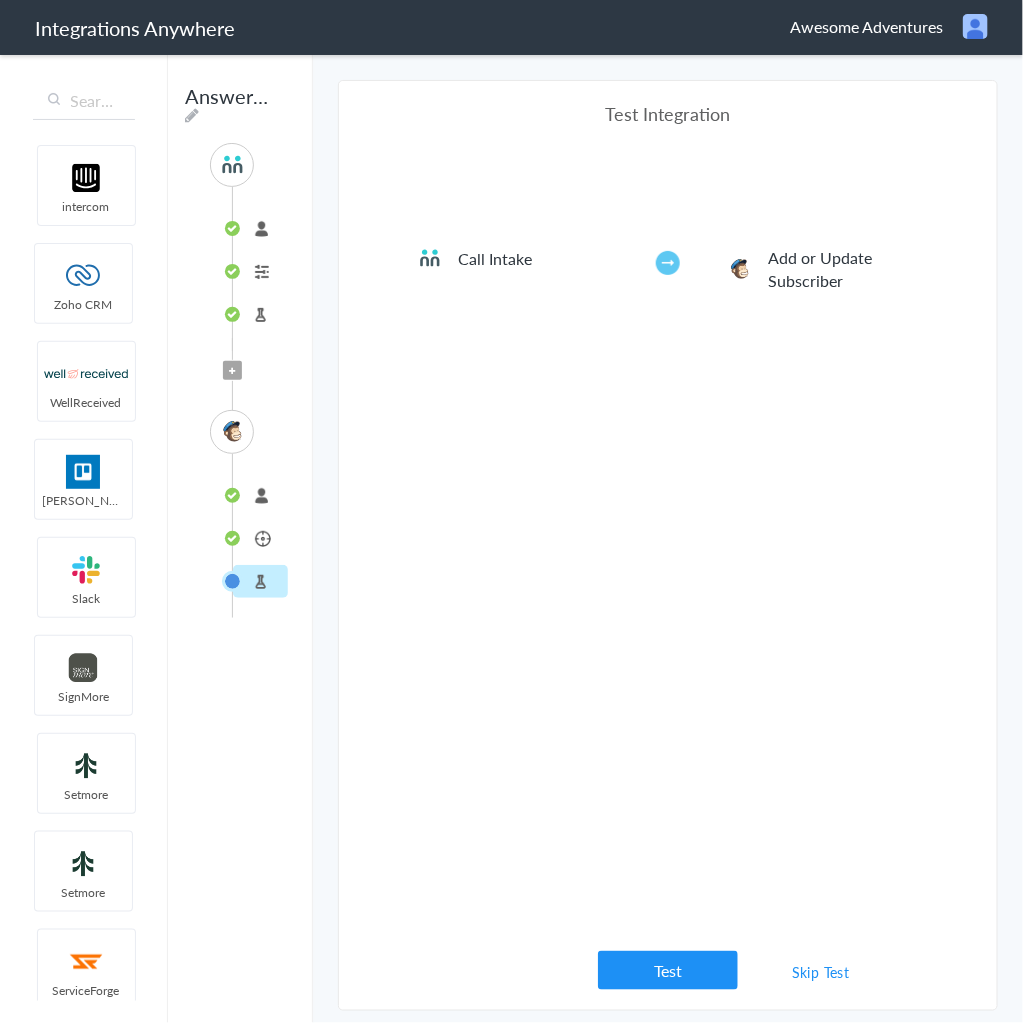 click on "Skip Test" at bounding box center (821, 972) 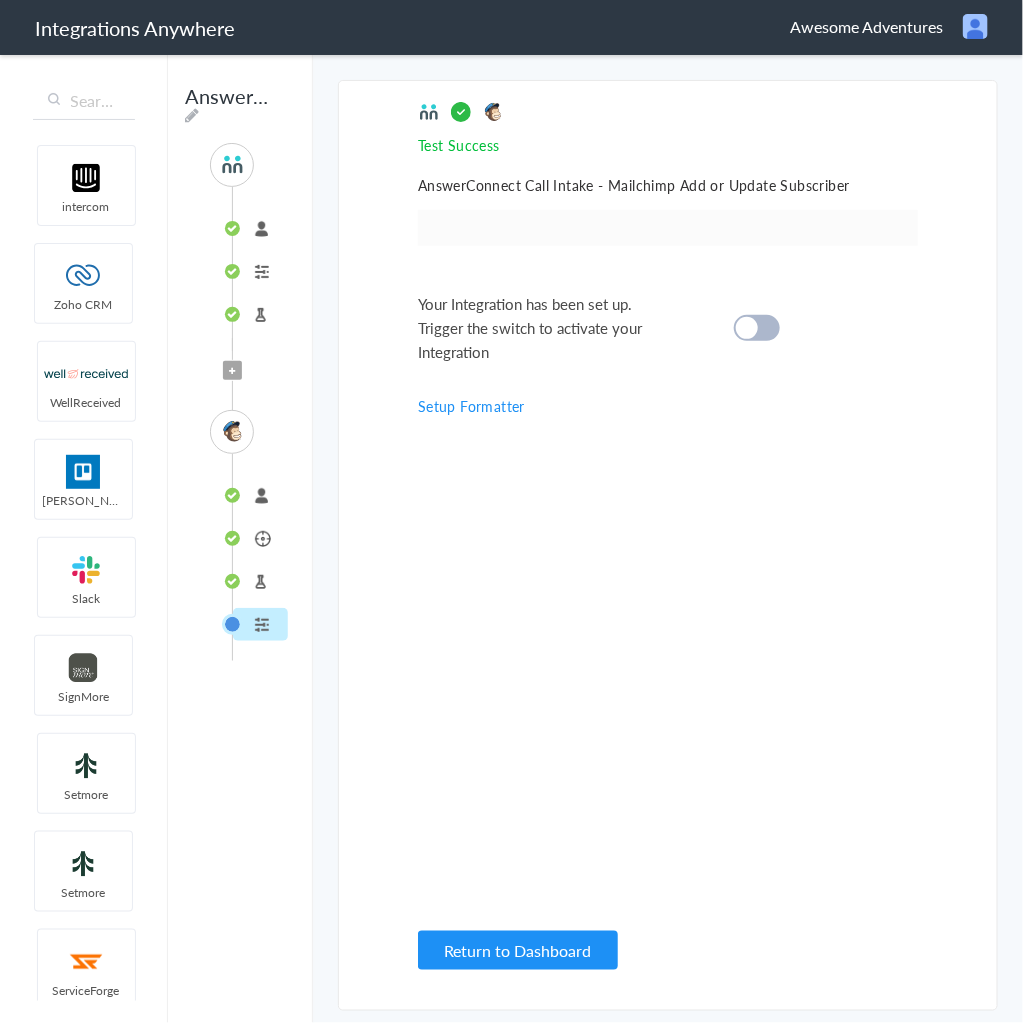 click on "Your Integration has been set up. Trigger the switch to activate your Integration" at bounding box center (643, 328) 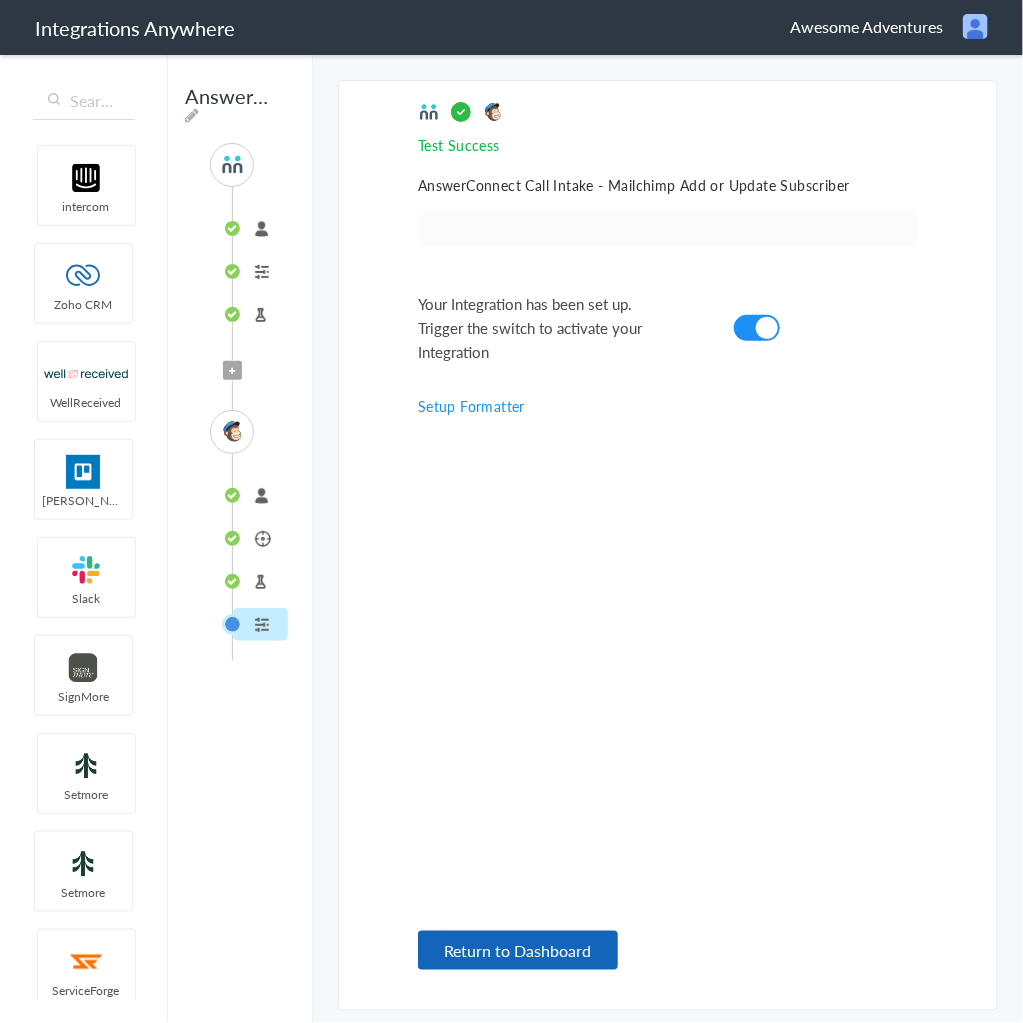 click on "Return to Dashboard" at bounding box center (518, 950) 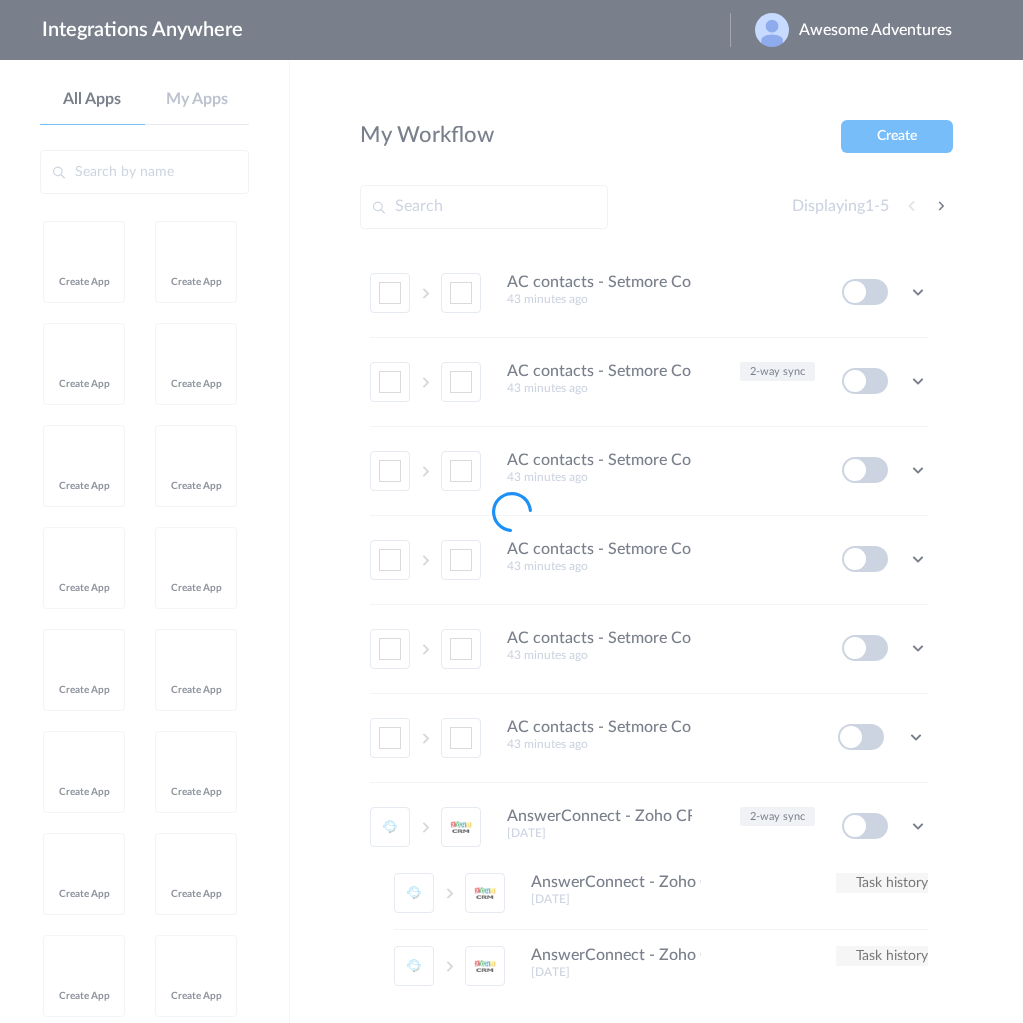 scroll, scrollTop: 0, scrollLeft: 0, axis: both 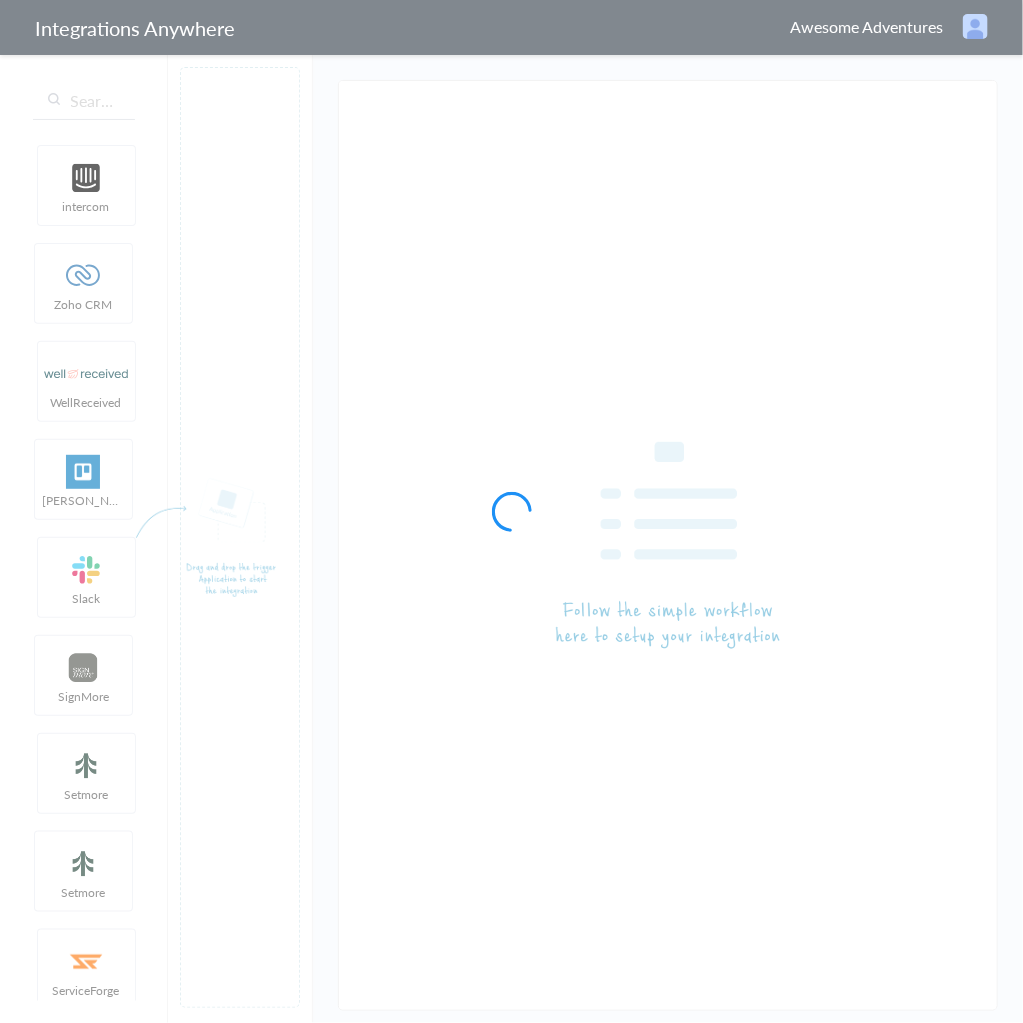 type on "AnswerConnect - Mailchimp" 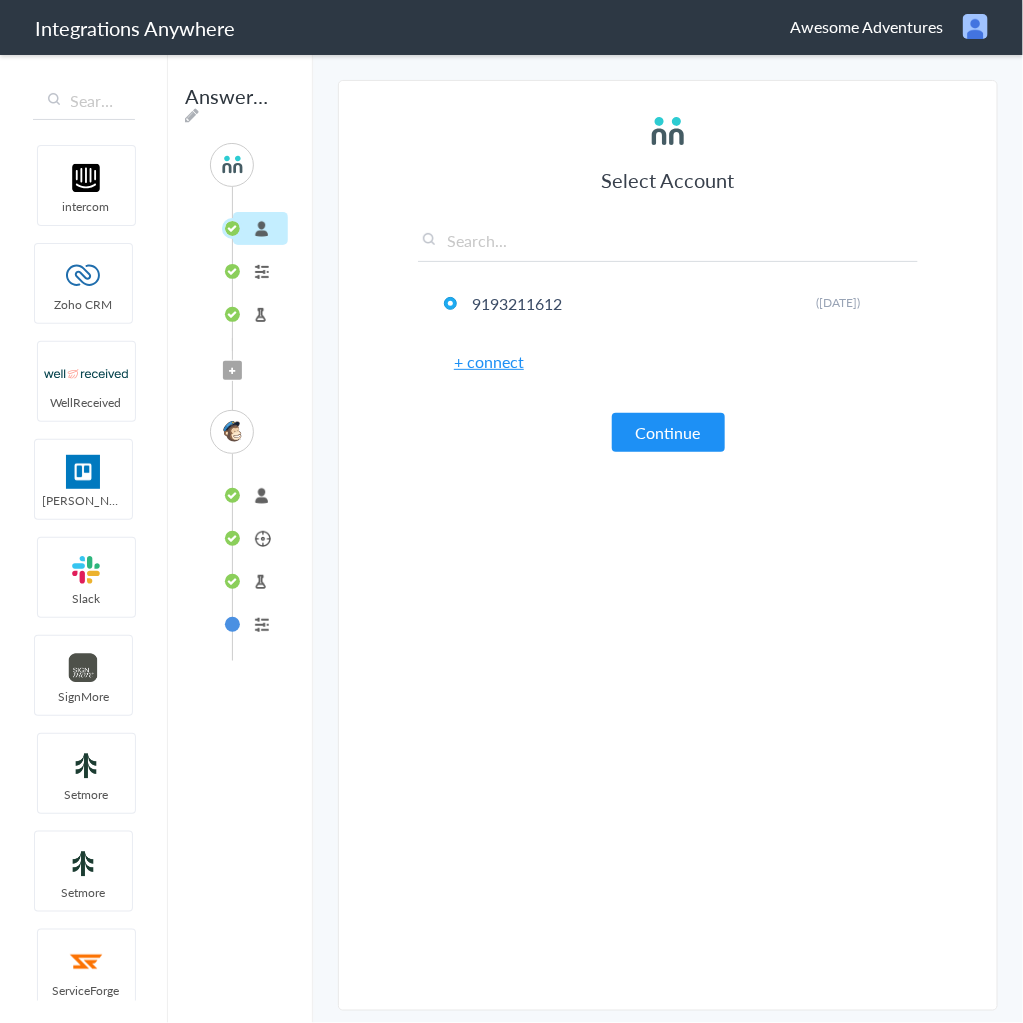click on "Test Source" at bounding box center [260, 314] 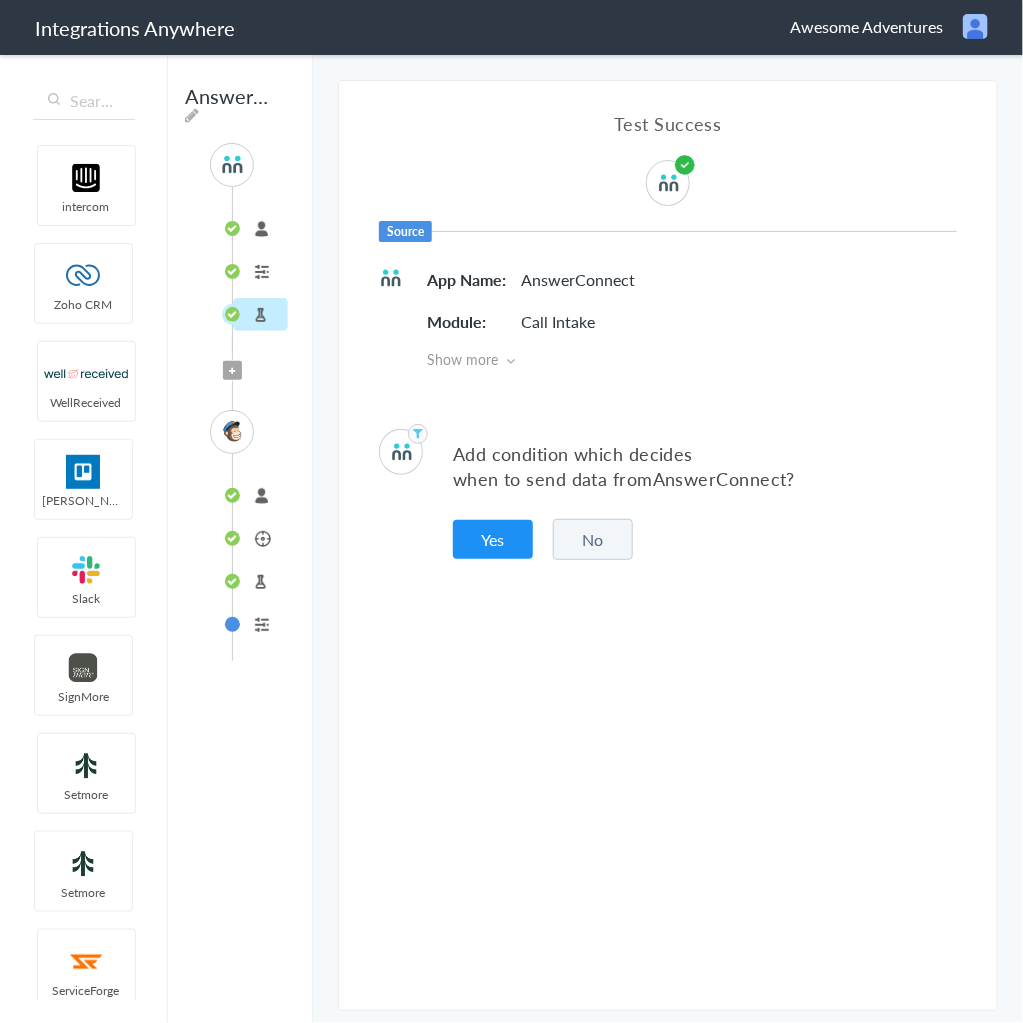 click on "connected" at bounding box center (260, 495) 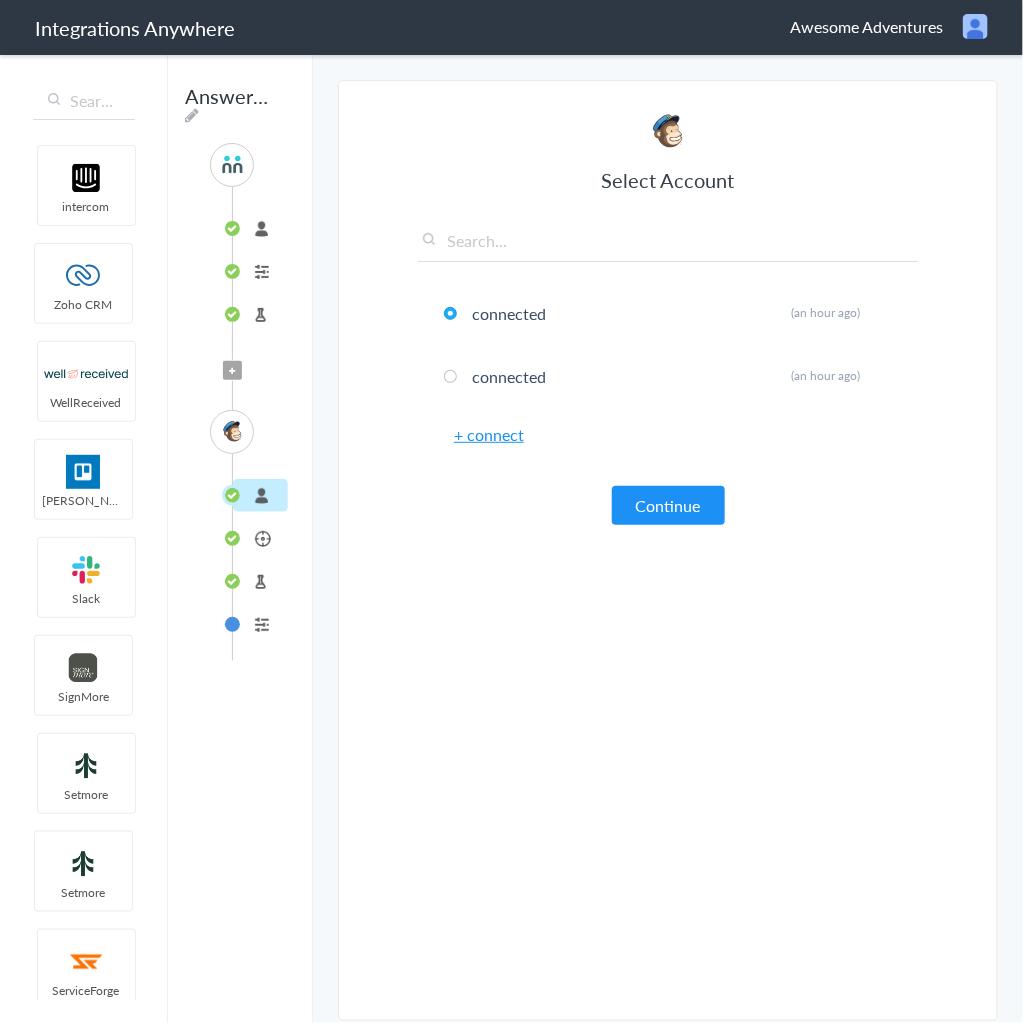 click on "connected Add or Update Subscriber Test Target Formatter" at bounding box center (251, 557) 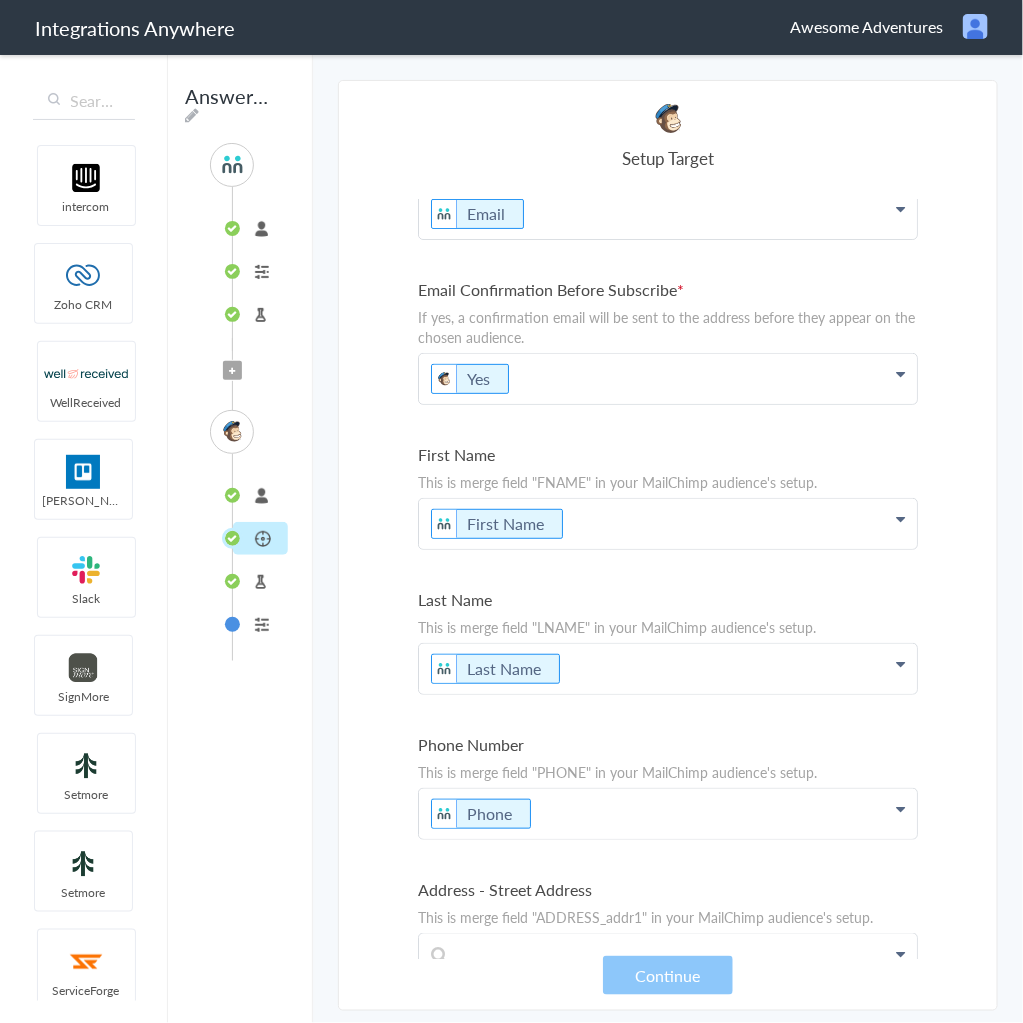 scroll, scrollTop: 0, scrollLeft: 0, axis: both 